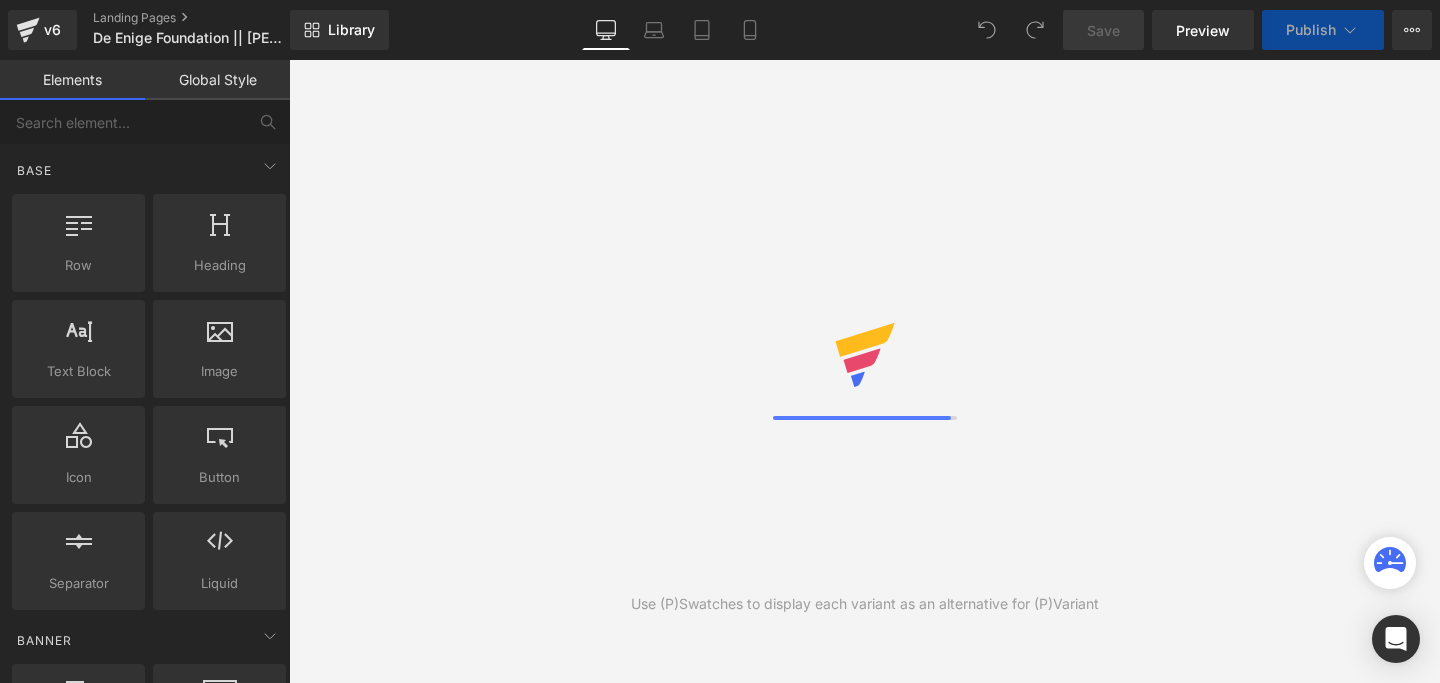 scroll, scrollTop: 0, scrollLeft: 0, axis: both 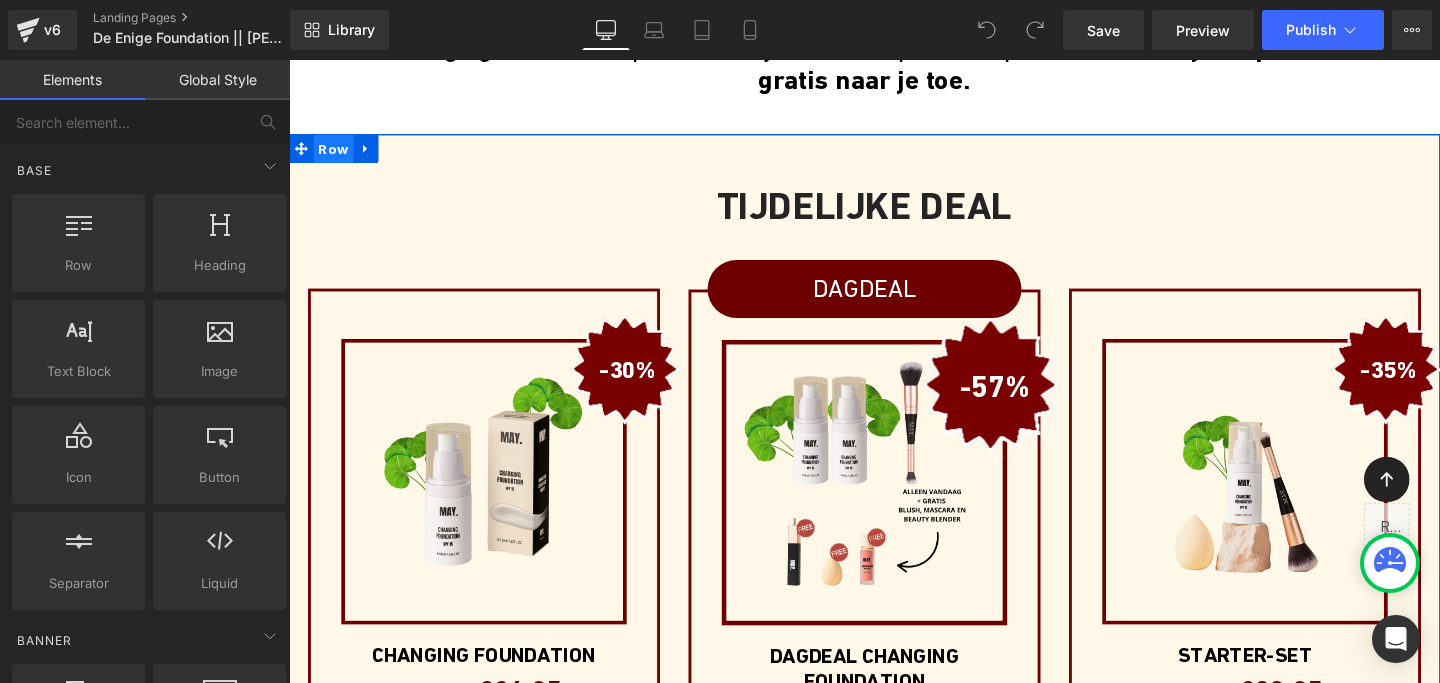 click on "Row" at bounding box center [336, 153] 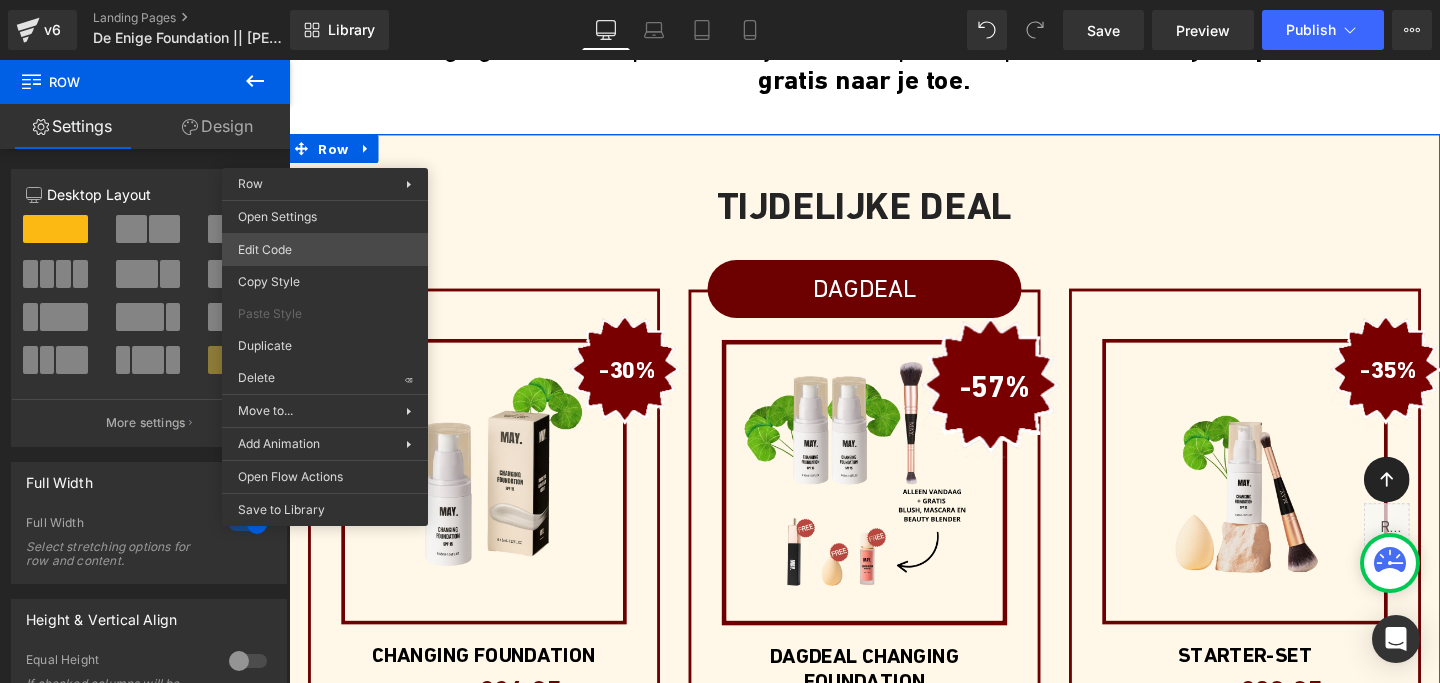 click on "Row  You are previewing how the   will restyle your page. You can not edit Elements in Preset Preview Mode.  v6 Landing Pages De Enige Foundation || [PERSON_NAME] Library Desktop Desktop Laptop Tablet Mobile Save Preview Publish Scheduled Upgrade Plan View Live Page View with current Template Save Template to Library Schedule Publish  Optimize  Publish Settings Shortcuts  Your page can’t be published   You've reached the maximum number of published pages on your plan  (0/1).  You need to upgrade your plan or unpublish all your pages to get 1 publish slot.   Unpublish pages   Upgrade plan  Elements Global Style Base Row  rows, columns, layouts, div Heading  headings, titles, h1,h2,h3,h4,h5,h6 Text Block  texts, paragraphs, contents, blocks Image  images, photos, alts, uploads Icon  icons, symbols Button  button, call to action, cta Separator  separators, dividers, horizontal lines Liquid  liquid, custom code, html, javascript, css, reviews, apps, applications, embeded, iframe Banner Parallax  Hero Banner  Stack" at bounding box center (720, 0) 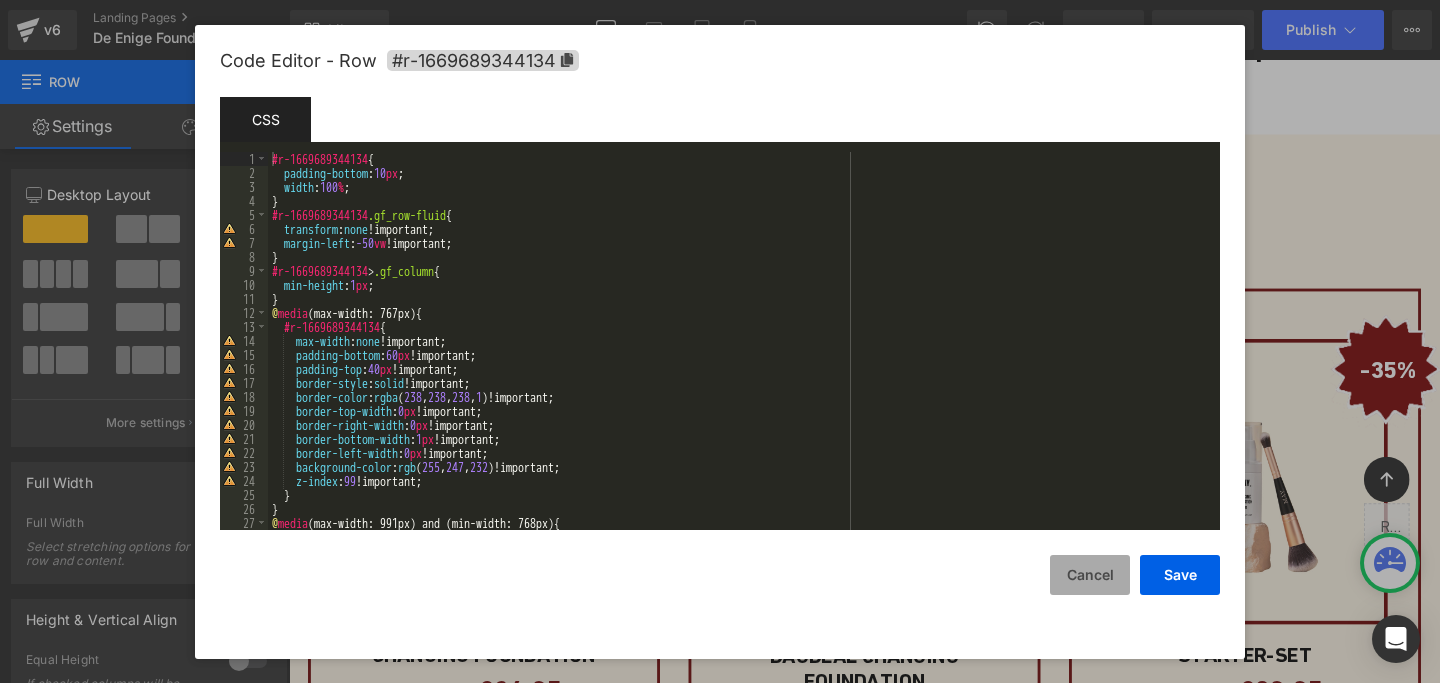 click on "Cancel" at bounding box center (1090, 575) 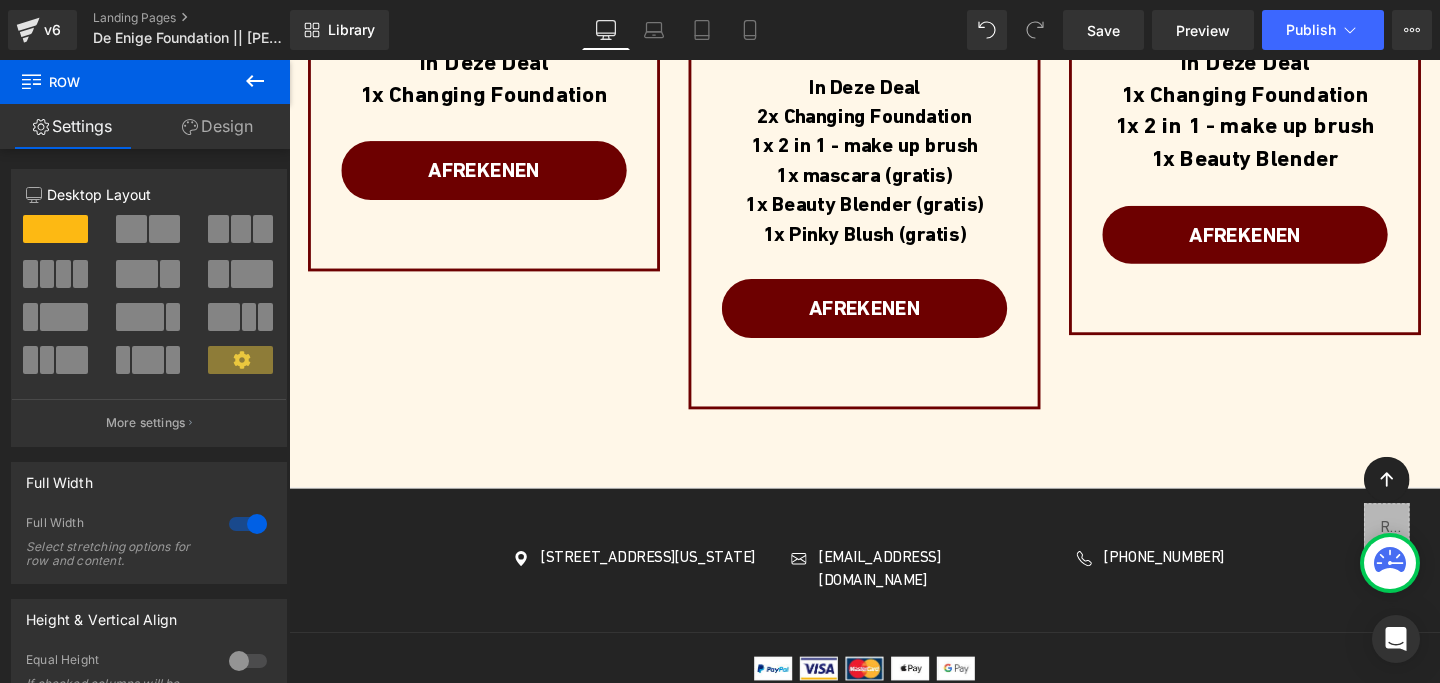scroll, scrollTop: 6057, scrollLeft: 0, axis: vertical 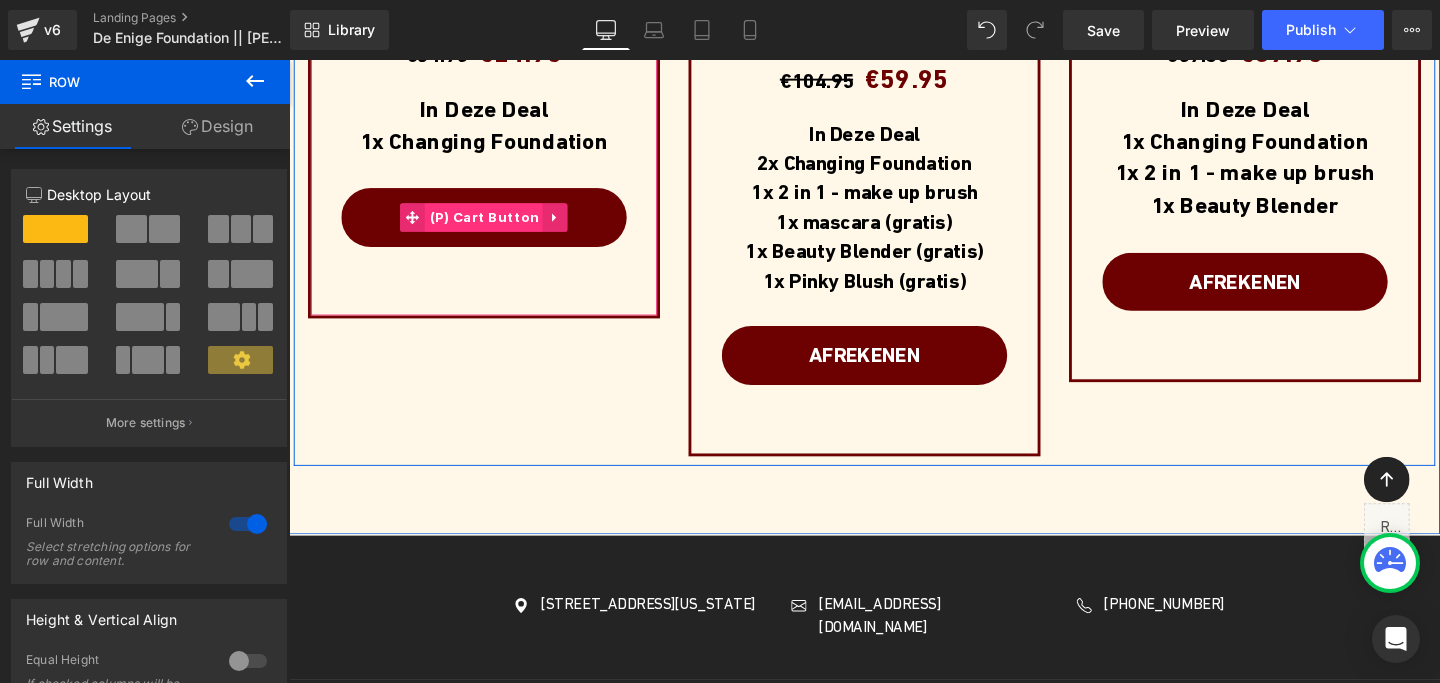 click on "(P) Cart Button" at bounding box center (494, 226) 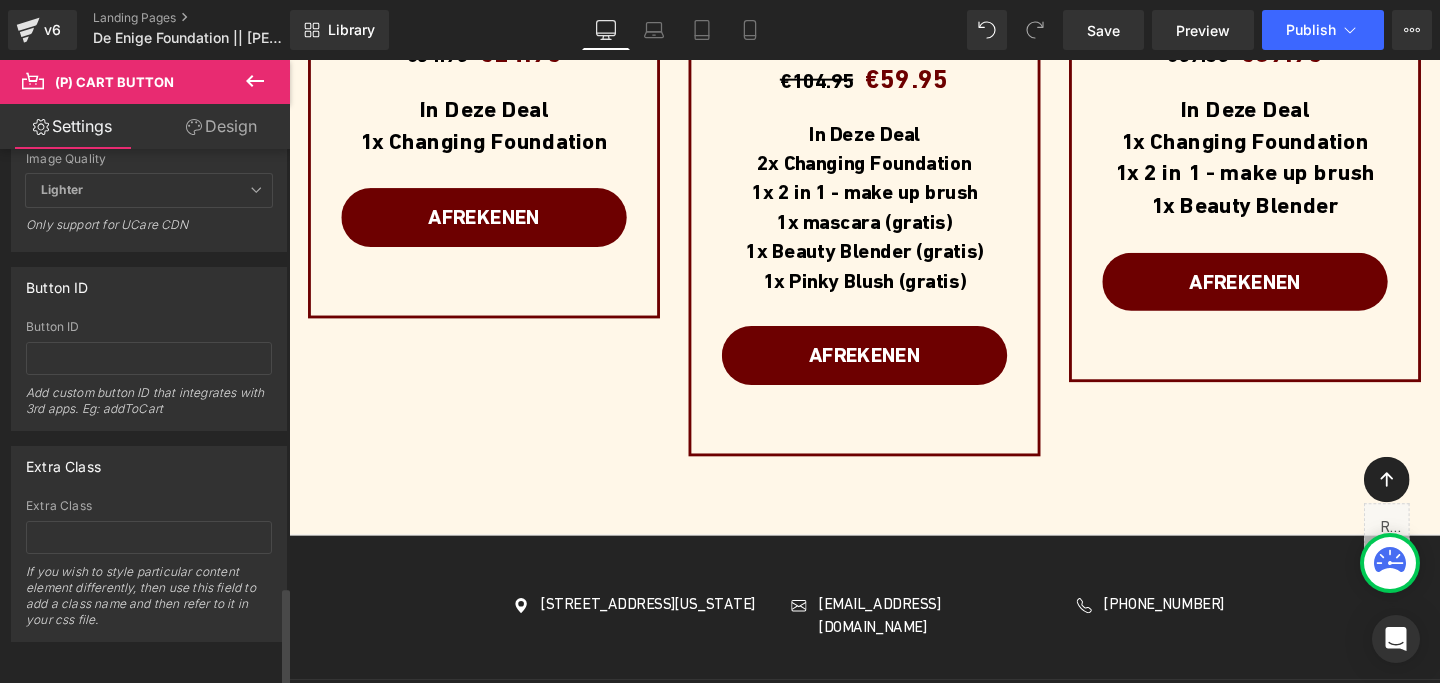 scroll, scrollTop: 2364, scrollLeft: 0, axis: vertical 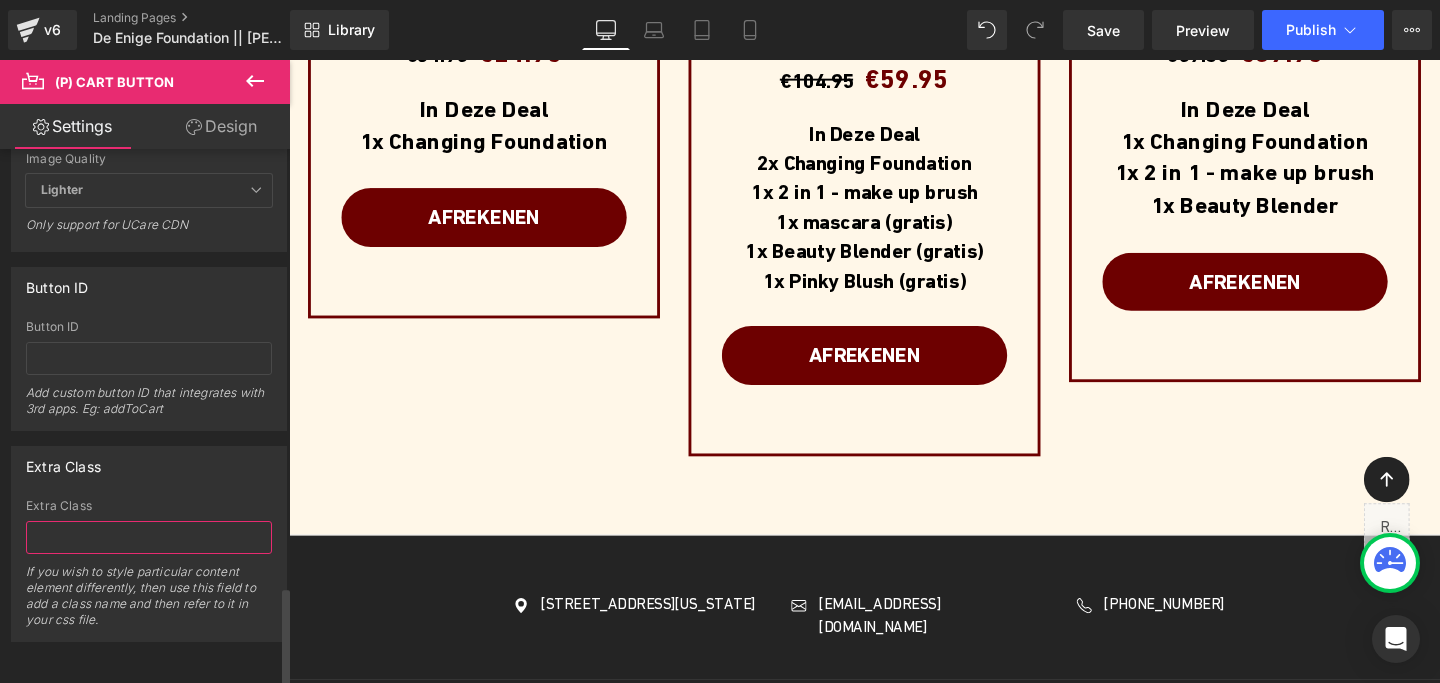 click at bounding box center [149, 537] 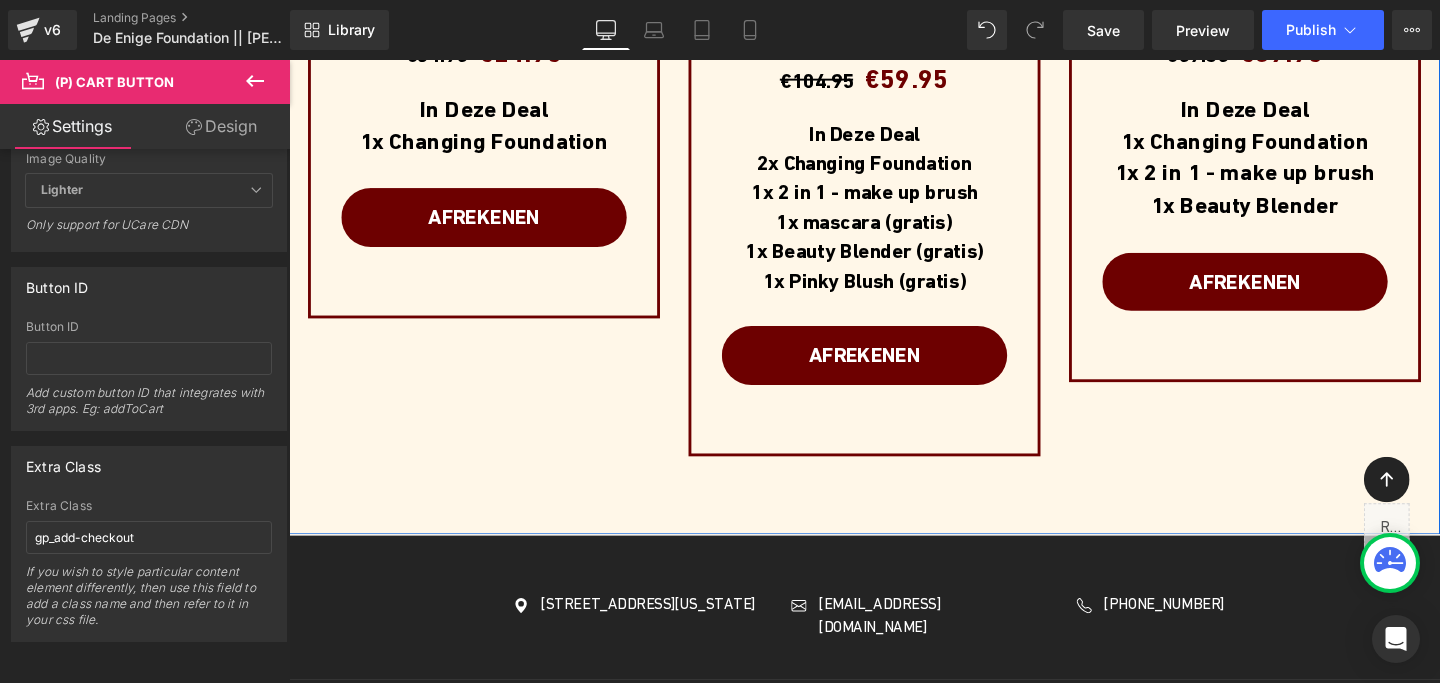 click on "TIJDELIJKE DEAL Heading         Row         DAGDEAL Heading         Row
Image         -57% Text Block         Row
Sale Off
(P) Image
Dagdeal Changing Foundation
(P) Title
€104.95
€59.95
(P) Price In Deze Deal  2x Changing Foundation  1x 2 in 1 - make up brush 1x mascara (gratis)  1x Beauty Blender (gratis) 1x Pinky Blush (gratis) Heading
[GEOGRAPHIC_DATA]
(P) Cart Button
Product
Image" at bounding box center (894, 14) 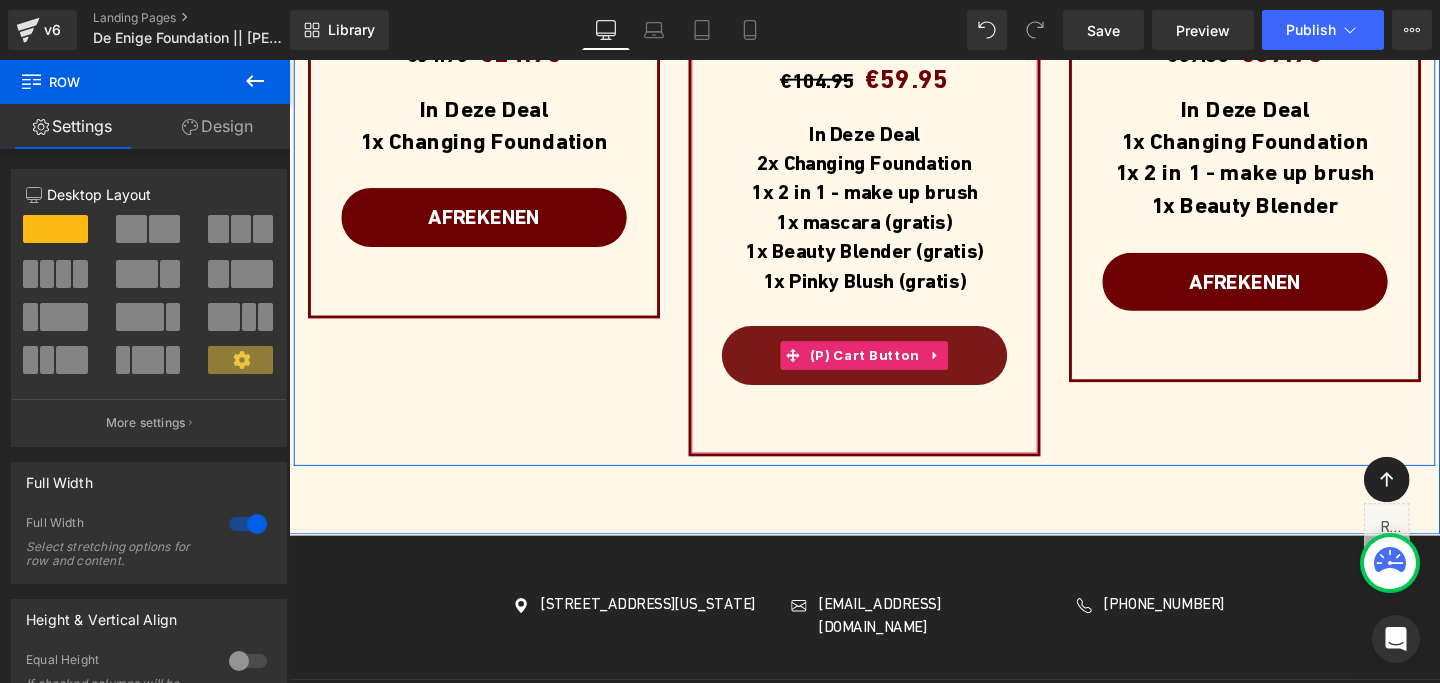 click on "(P) Cart Button" at bounding box center (894, 371) 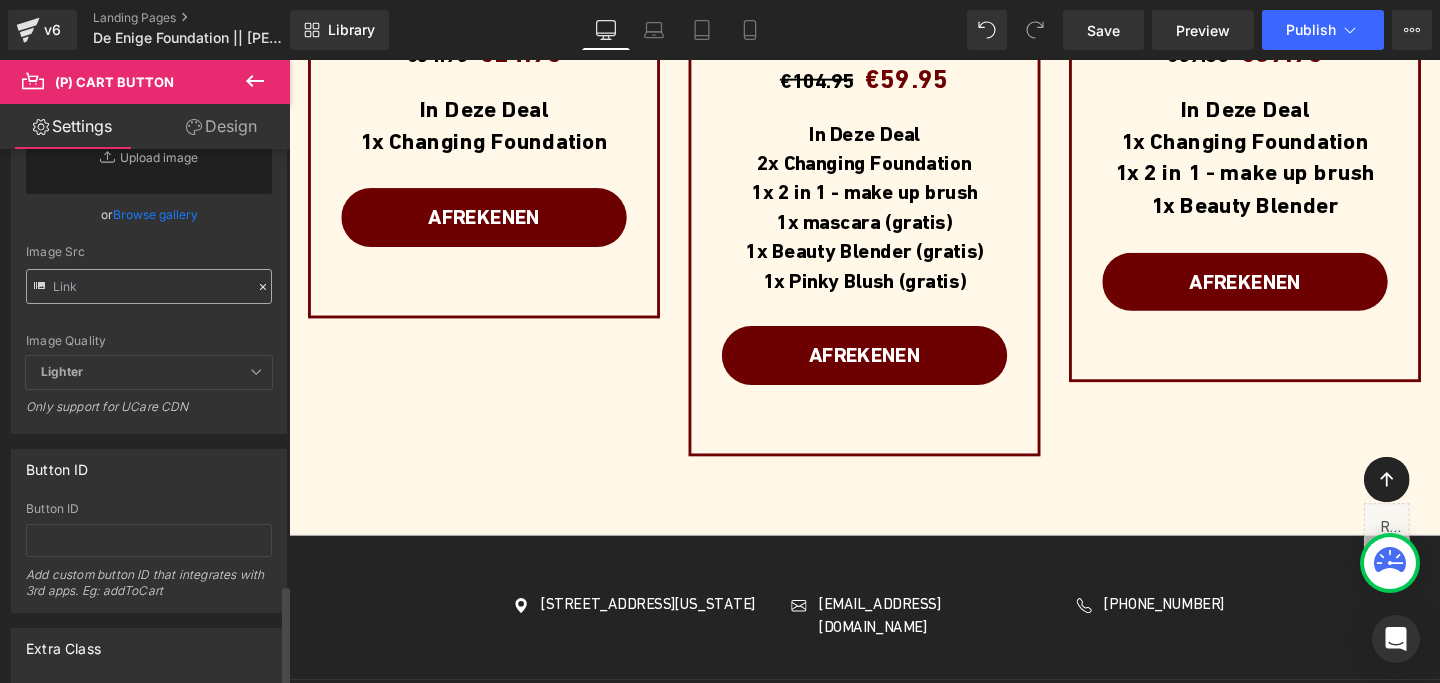 scroll, scrollTop: 2364, scrollLeft: 0, axis: vertical 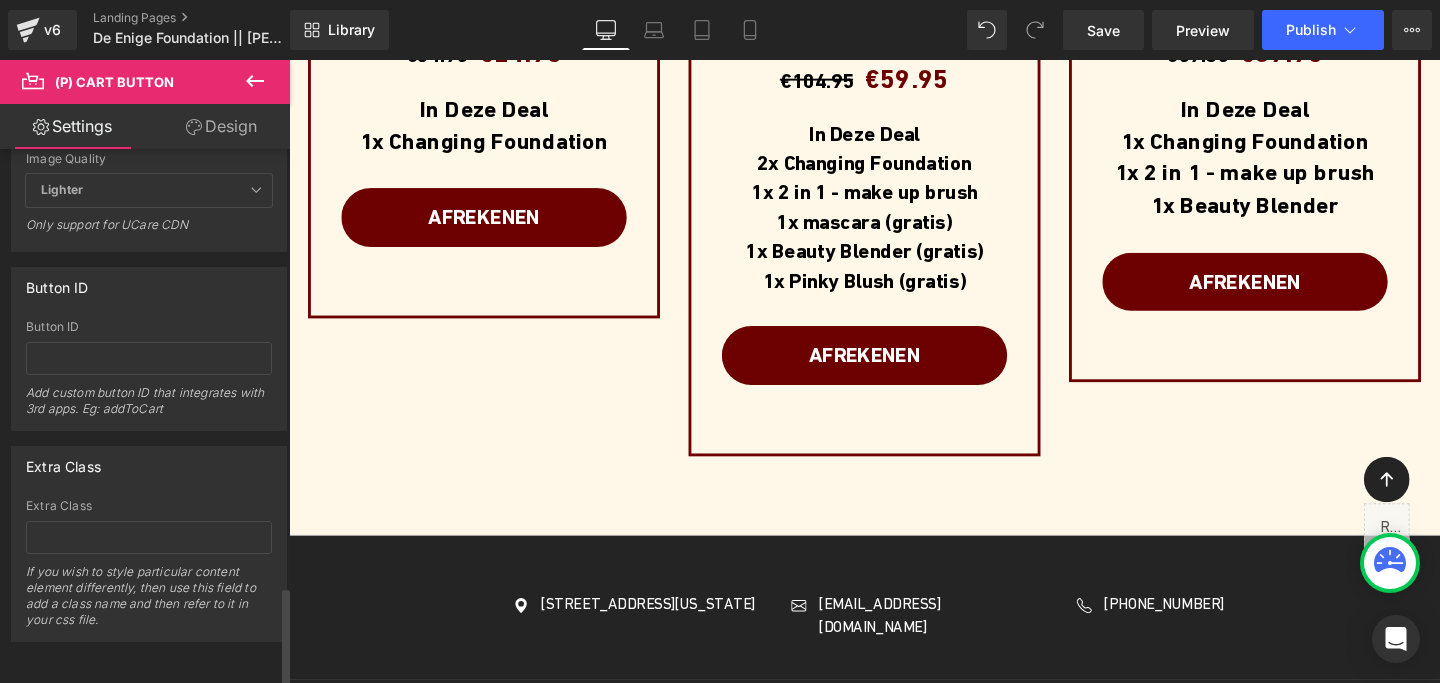 click on "Extra Class If you wish to style particular content element differently, then use this field to add a class name and then refer to it in your css file." at bounding box center (149, 570) 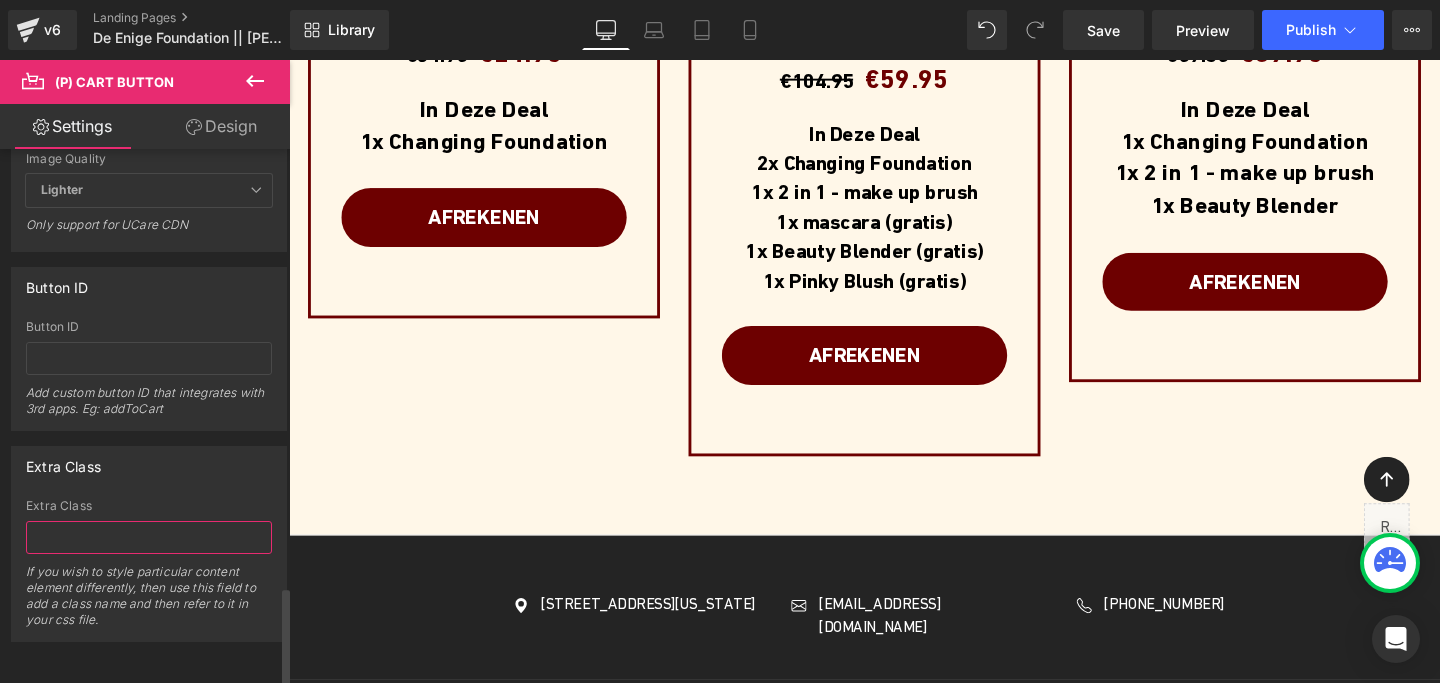 click at bounding box center (149, 537) 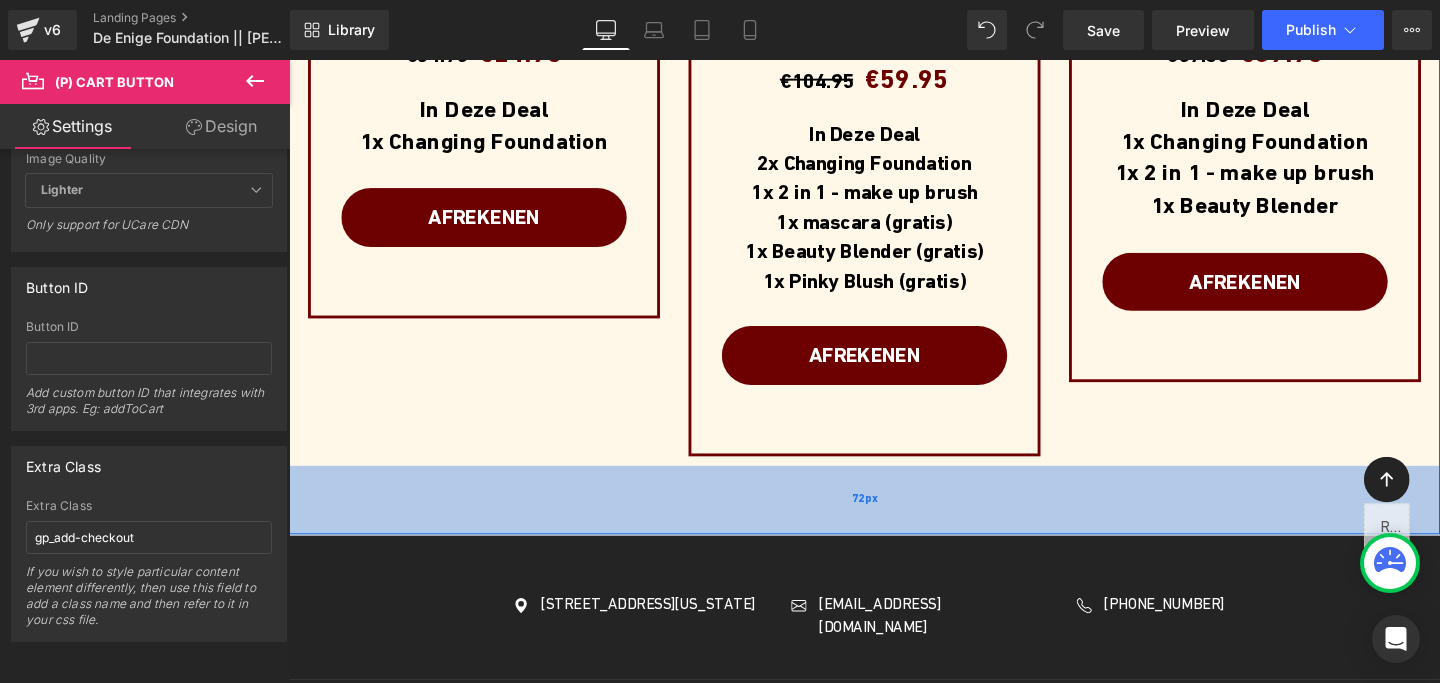 click on "72px" at bounding box center (894, 523) 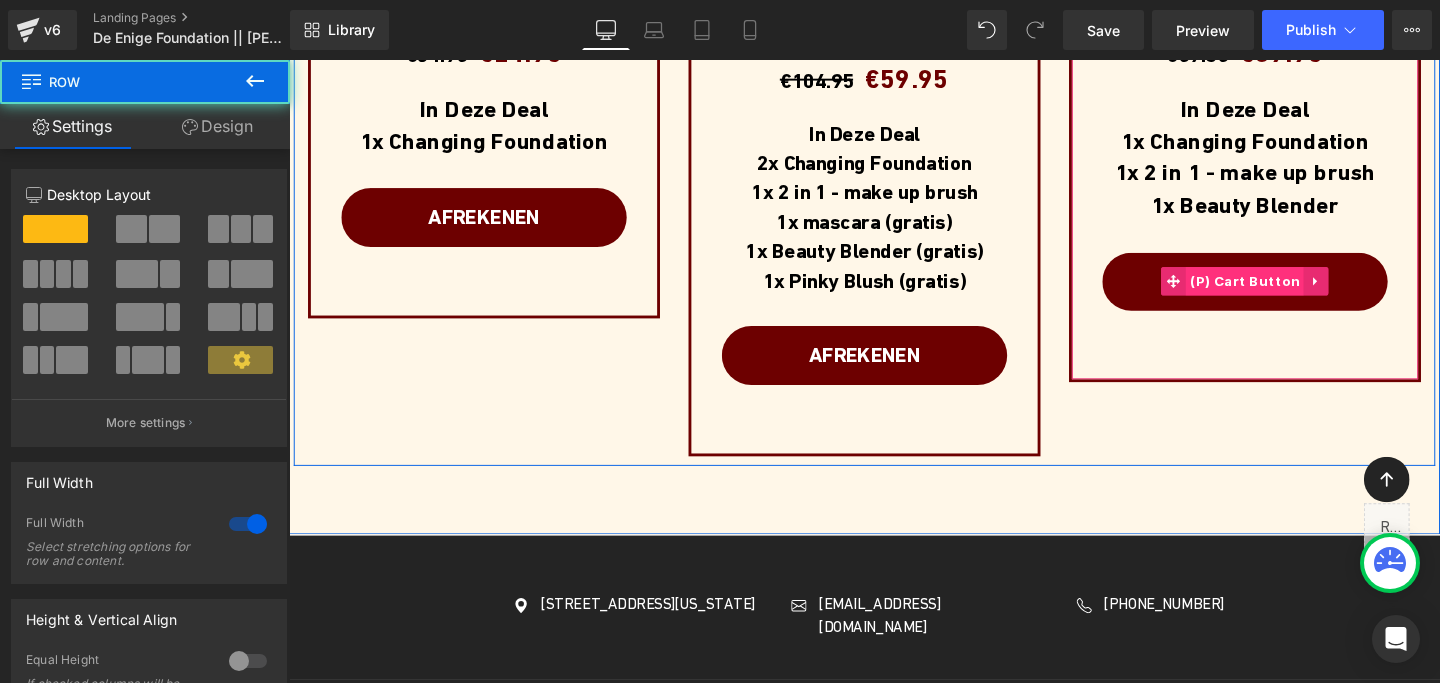 click on "(P) Cart Button" at bounding box center (1294, 293) 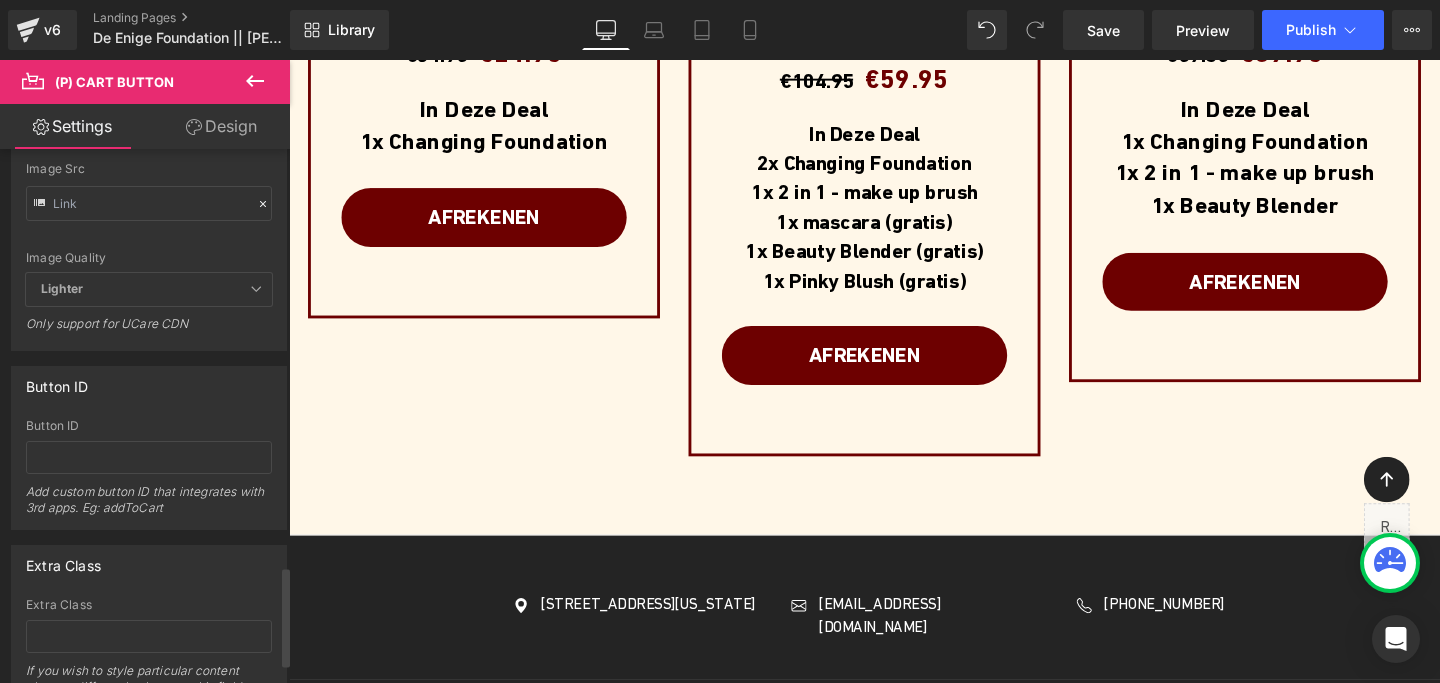 scroll, scrollTop: 2364, scrollLeft: 0, axis: vertical 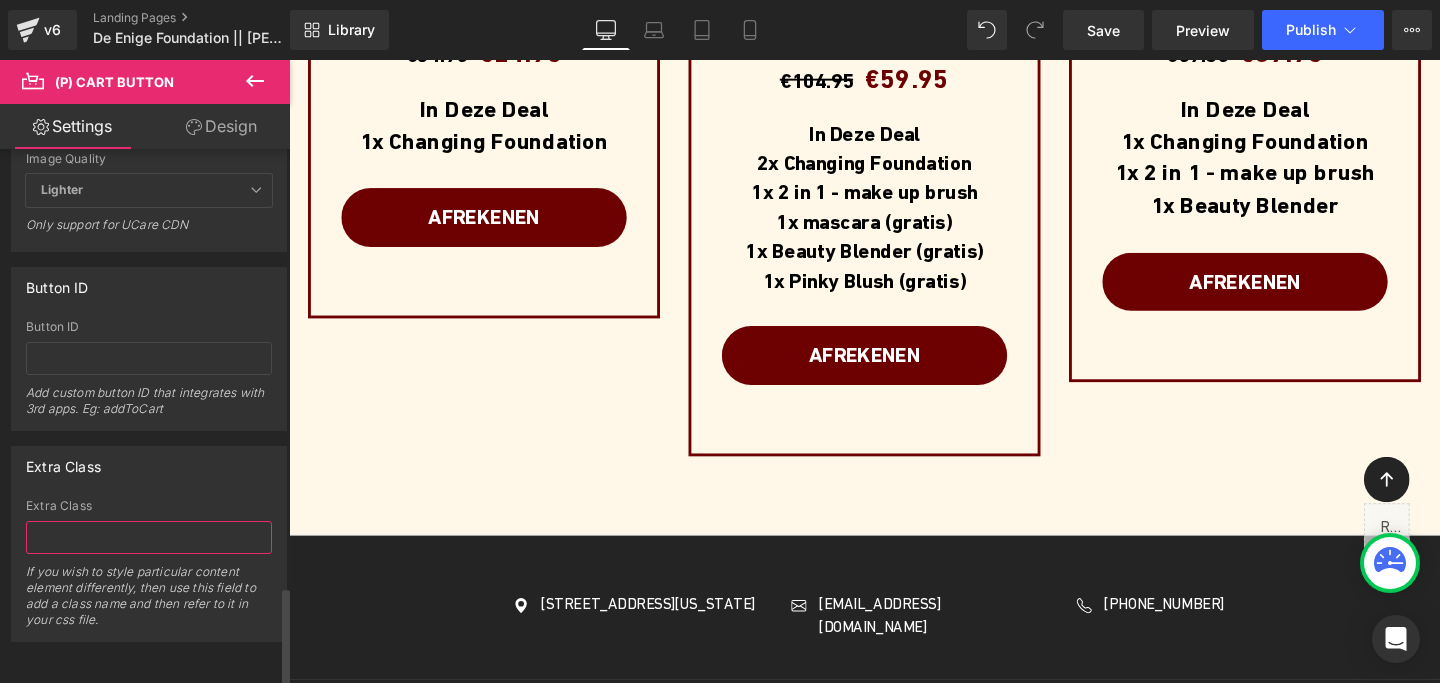 click at bounding box center [149, 537] 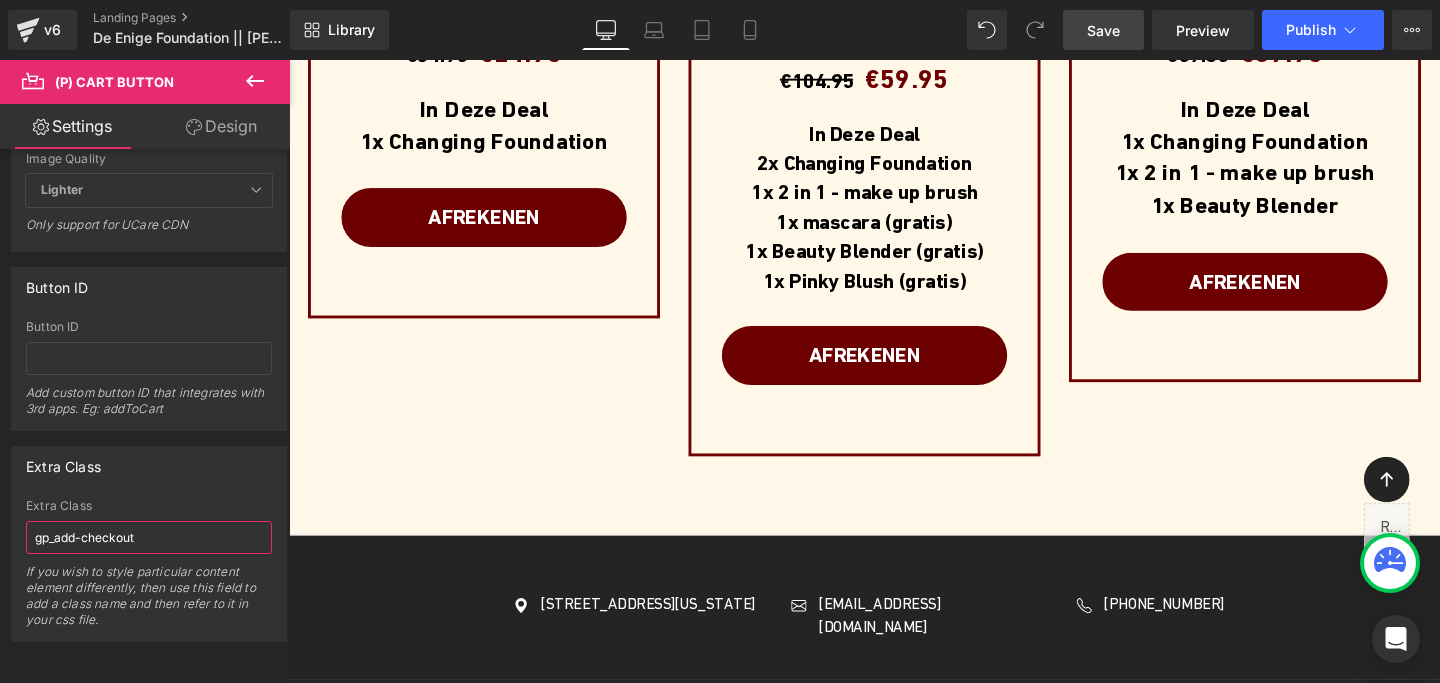 type on "gp_add-checkout" 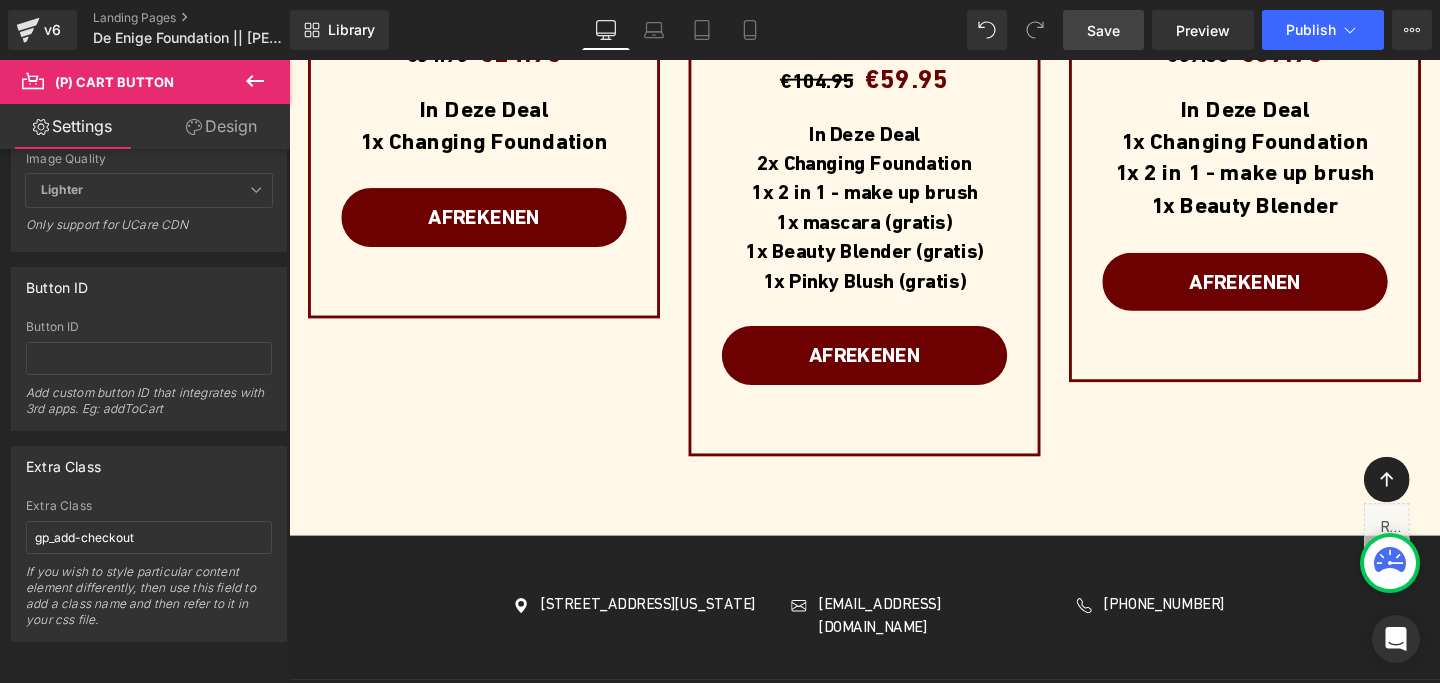 click on "Save" at bounding box center (1103, 30) 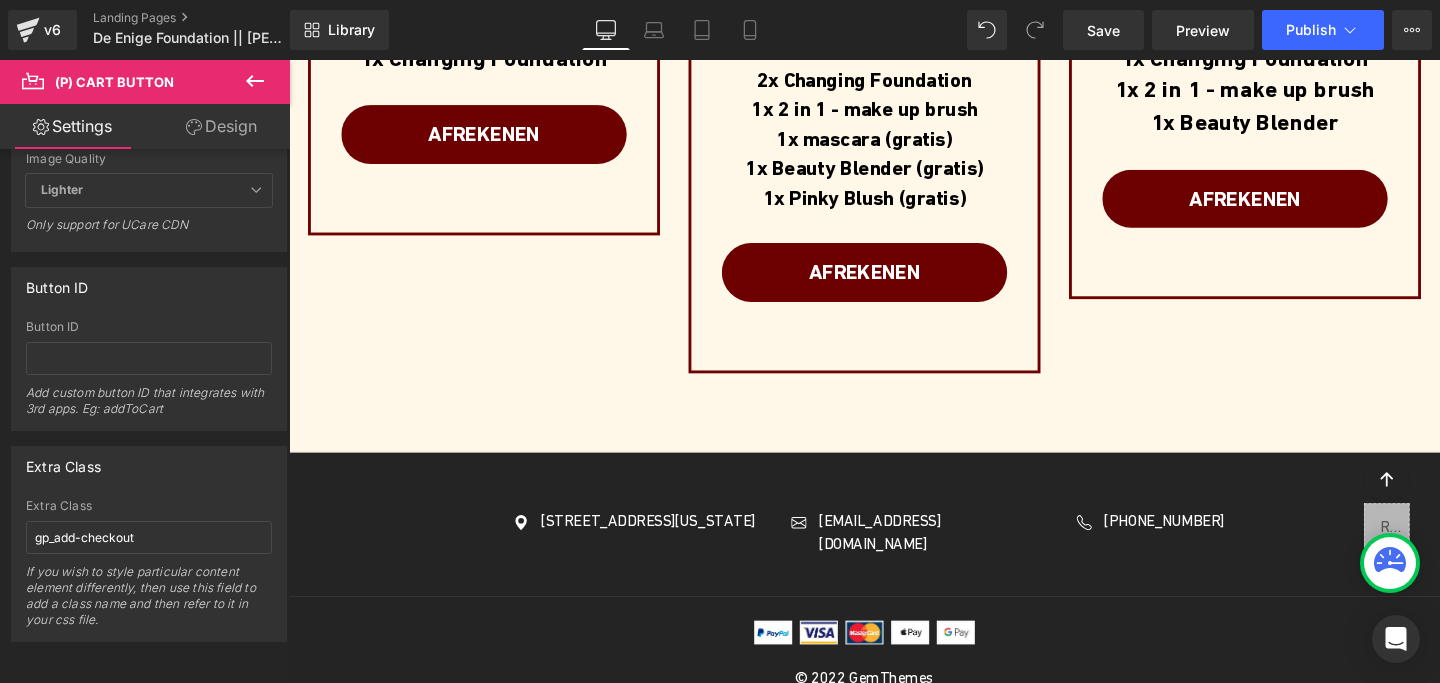 scroll, scrollTop: 6152, scrollLeft: 0, axis: vertical 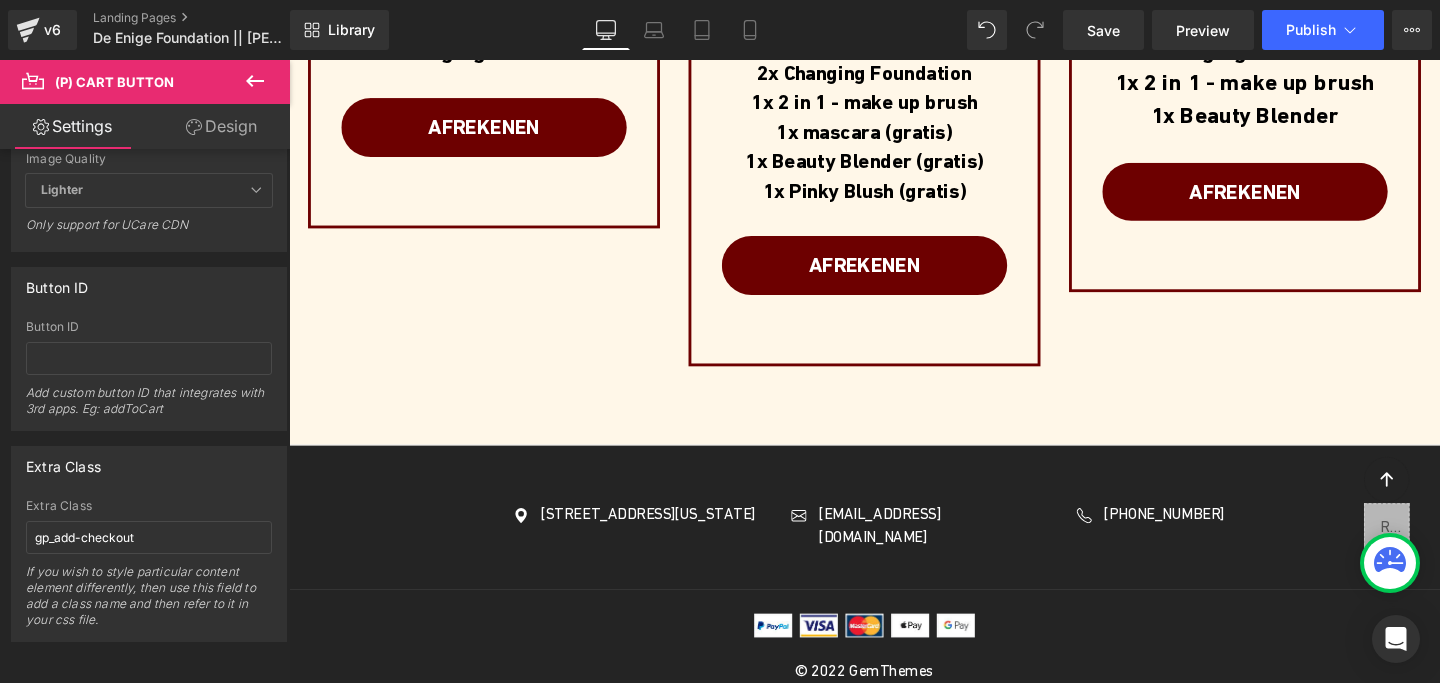 click at bounding box center [255, 82] 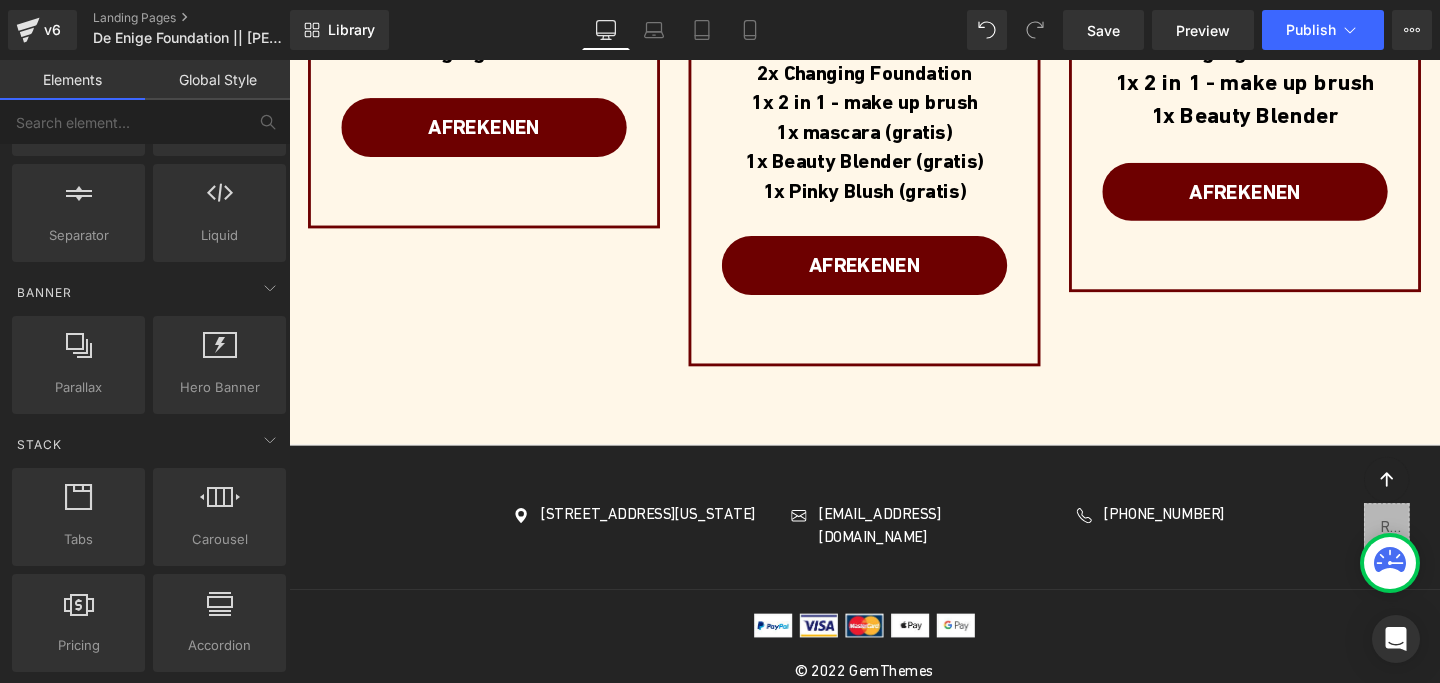 scroll, scrollTop: 354, scrollLeft: 0, axis: vertical 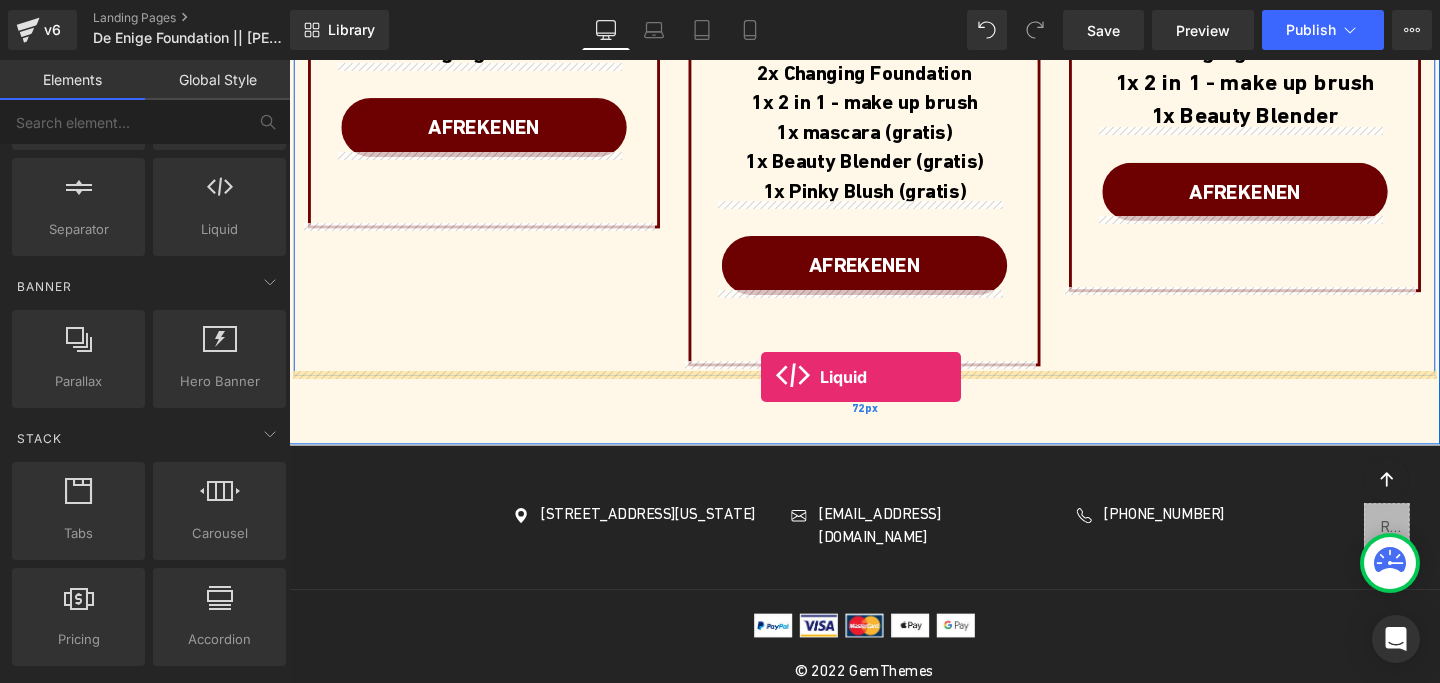 drag, startPoint x: 466, startPoint y: 302, endPoint x: 785, endPoint y: 394, distance: 332.0015 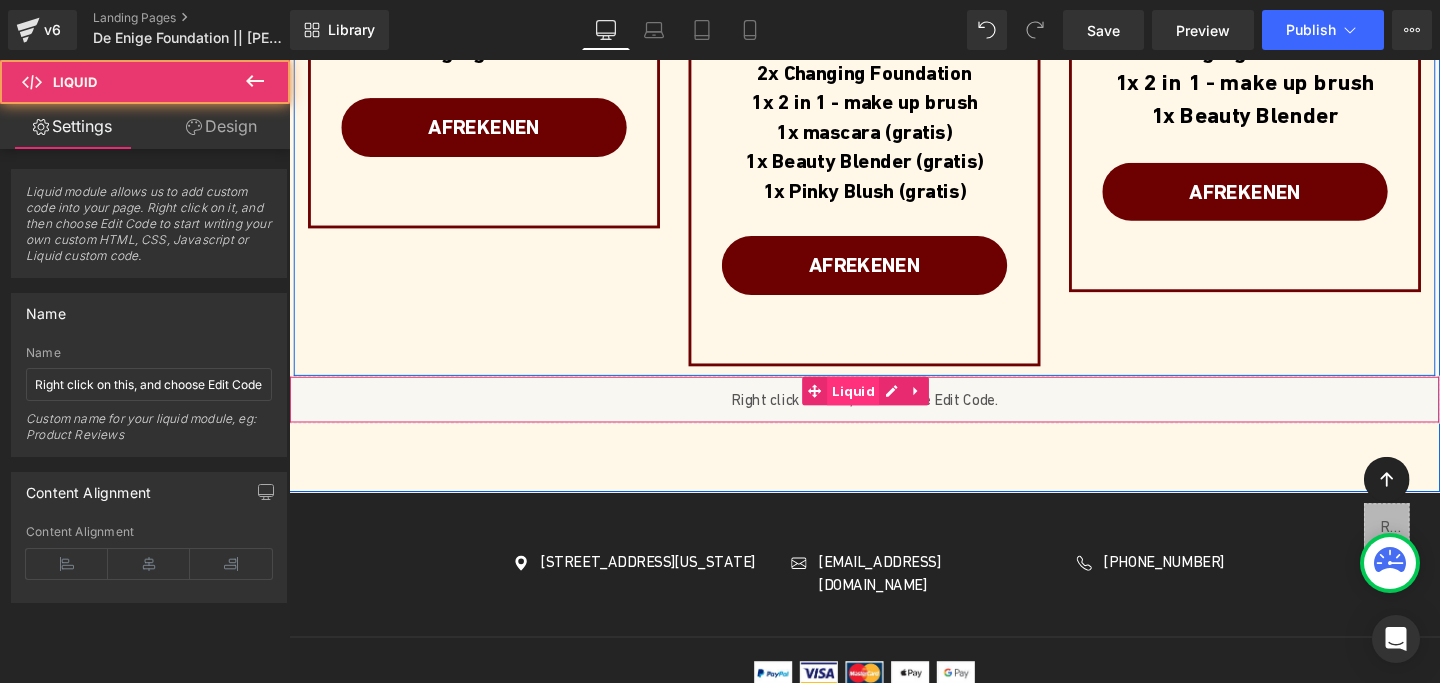 click on "Liquid" at bounding box center (882, 408) 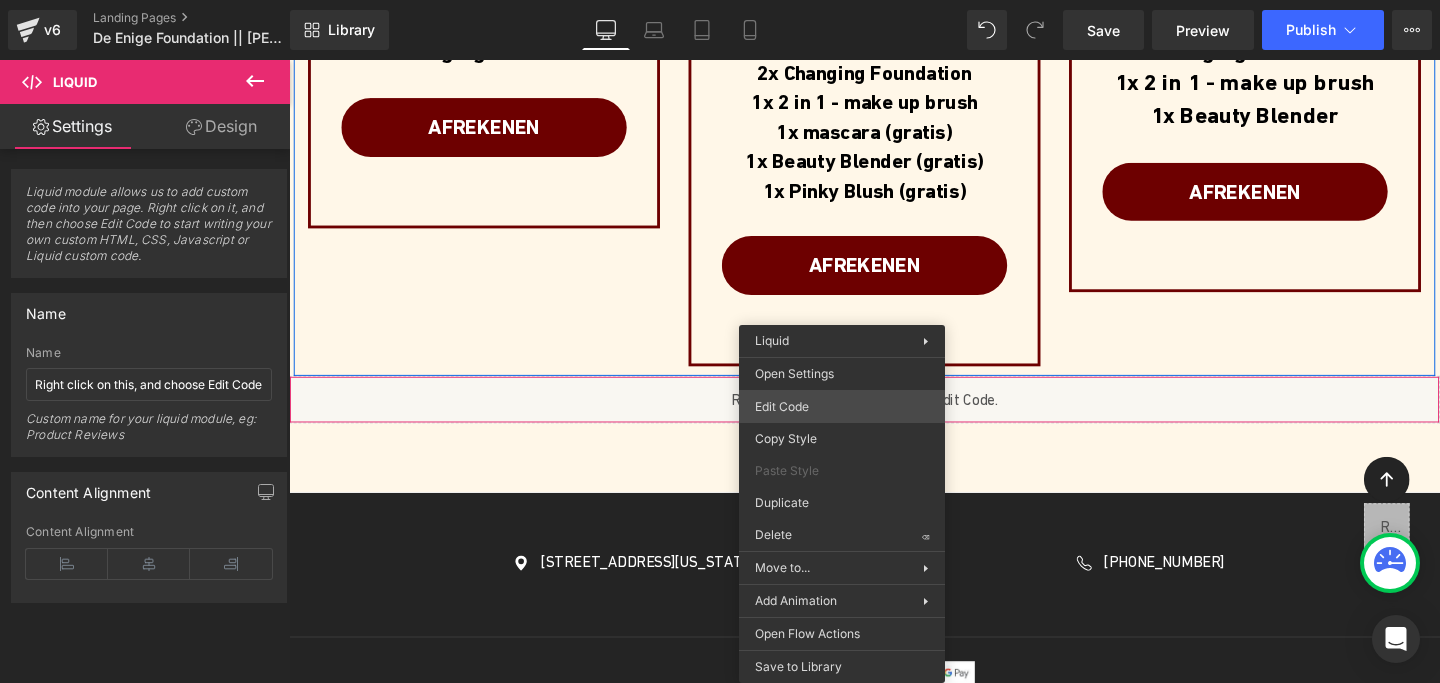 click on "Liquid  You are previewing how the   will restyle your page. You can not edit Elements in Preset Preview Mode.  v6 Landing Pages De Enige Foundation || [PERSON_NAME] Library Desktop Desktop Laptop Tablet Mobile Save Preview Publish Scheduled Upgrade Plan View Live Page View with current Template Save Template to Library Schedule Publish  Optimize  Publish Settings Shortcuts  Your page can’t be published   You've reached the maximum number of published pages on your plan  (0/1).  You need to upgrade your plan or unpublish all your pages to get 1 publish slot.   Unpublish pages   Upgrade plan  Elements Global Style Base Row  rows, columns, layouts, div Heading  headings, titles, h1,h2,h3,h4,h5,h6 Text Block  texts, paragraphs, contents, blocks Image  images, photos, alts, uploads Icon  icons, symbols Button  button, call to action, cta Separator  separators, dividers, horizontal lines Liquid  liquid, custom code, html, javascript, css, reviews, apps, applications, embeded, iframe Banner Parallax  Hero Banner  Stack" at bounding box center (720, 0) 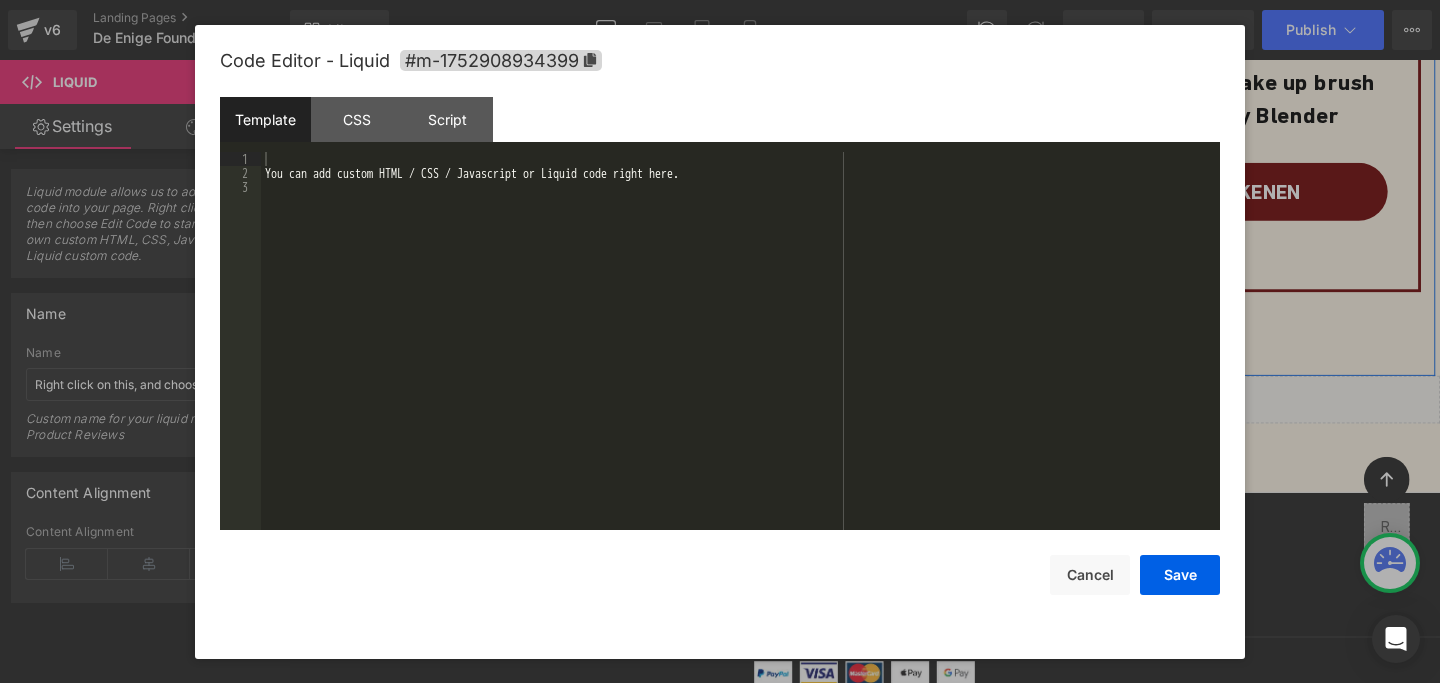 click on "You can add custom HTML / CSS / Javascript or Liquid code right here." at bounding box center [740, 355] 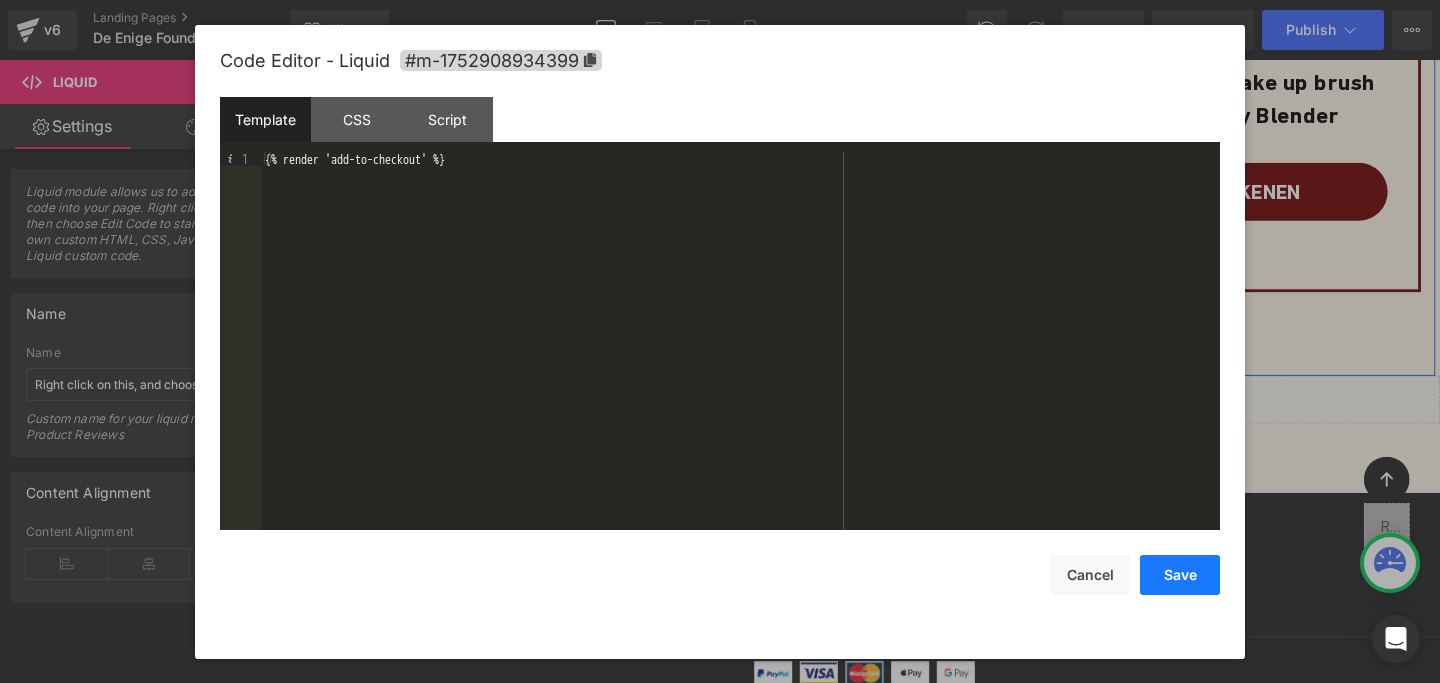 click on "Save" at bounding box center (1180, 575) 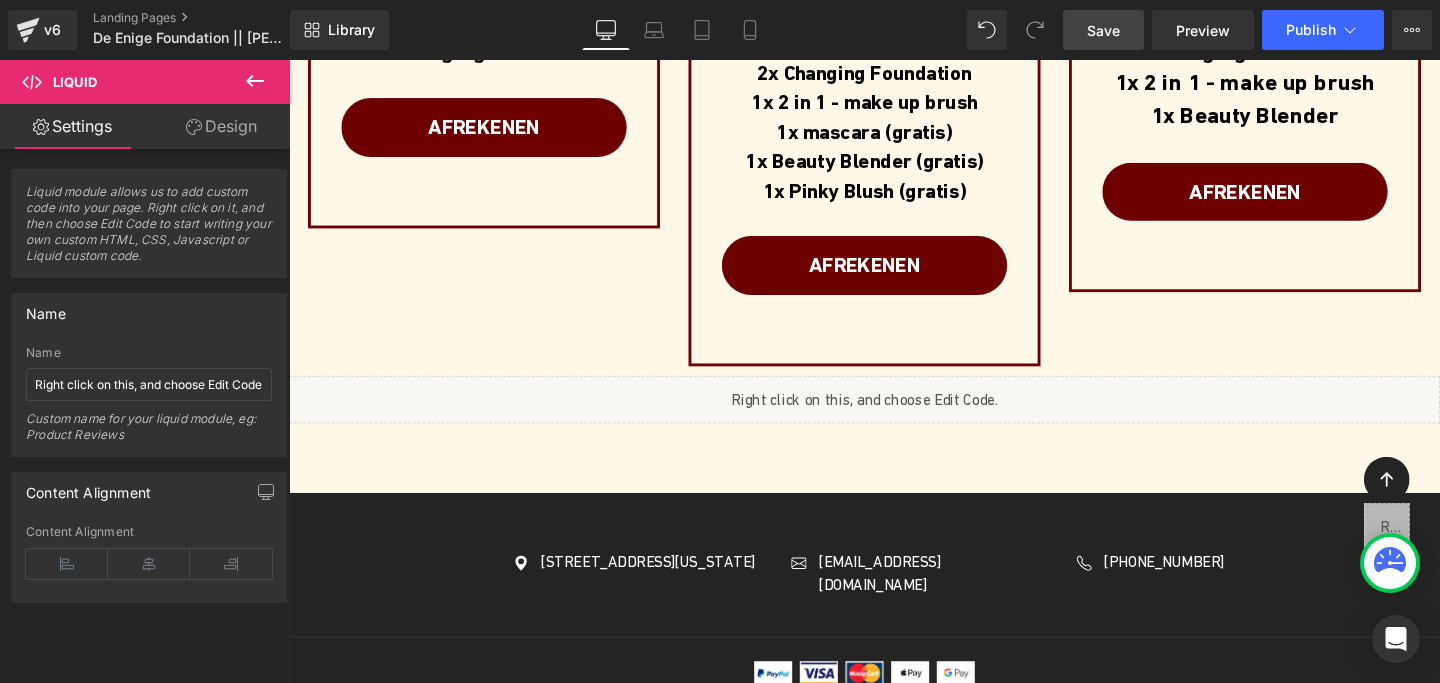 click on "Save" at bounding box center [1103, 30] 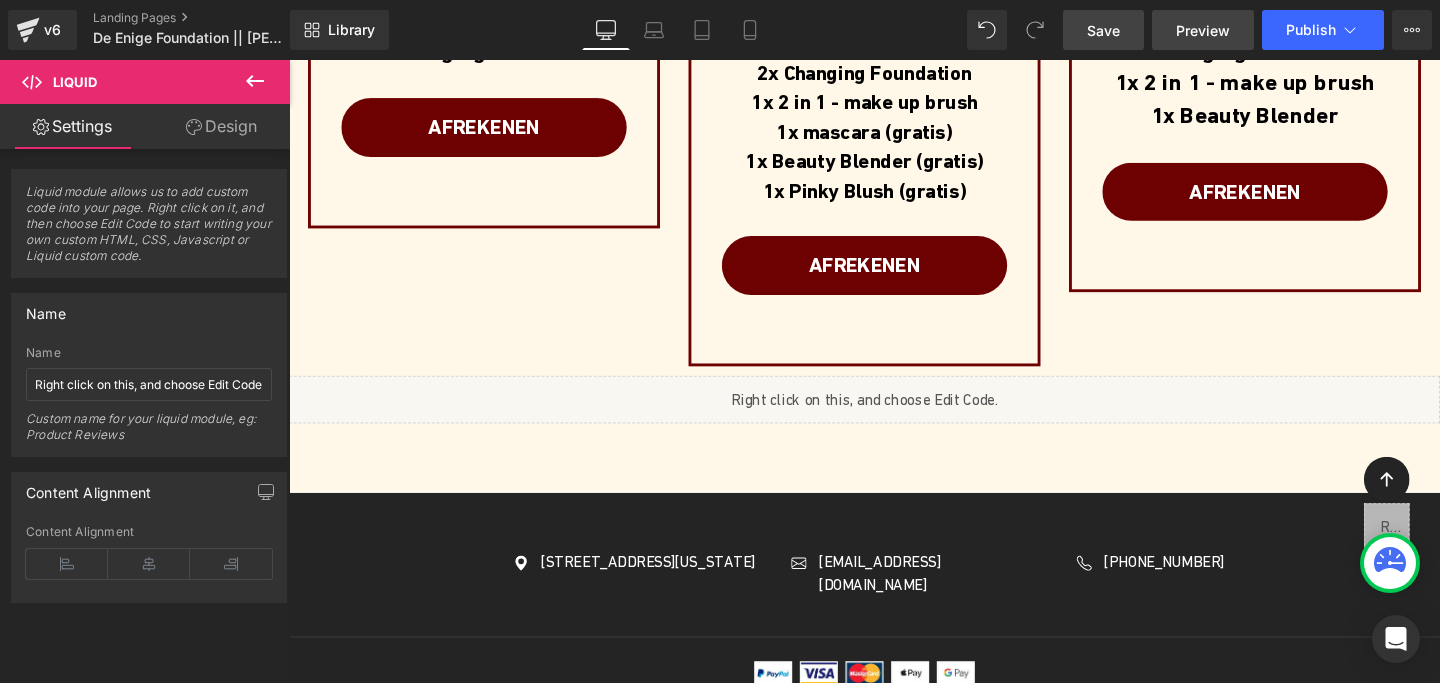 click on "Preview" at bounding box center [1203, 30] 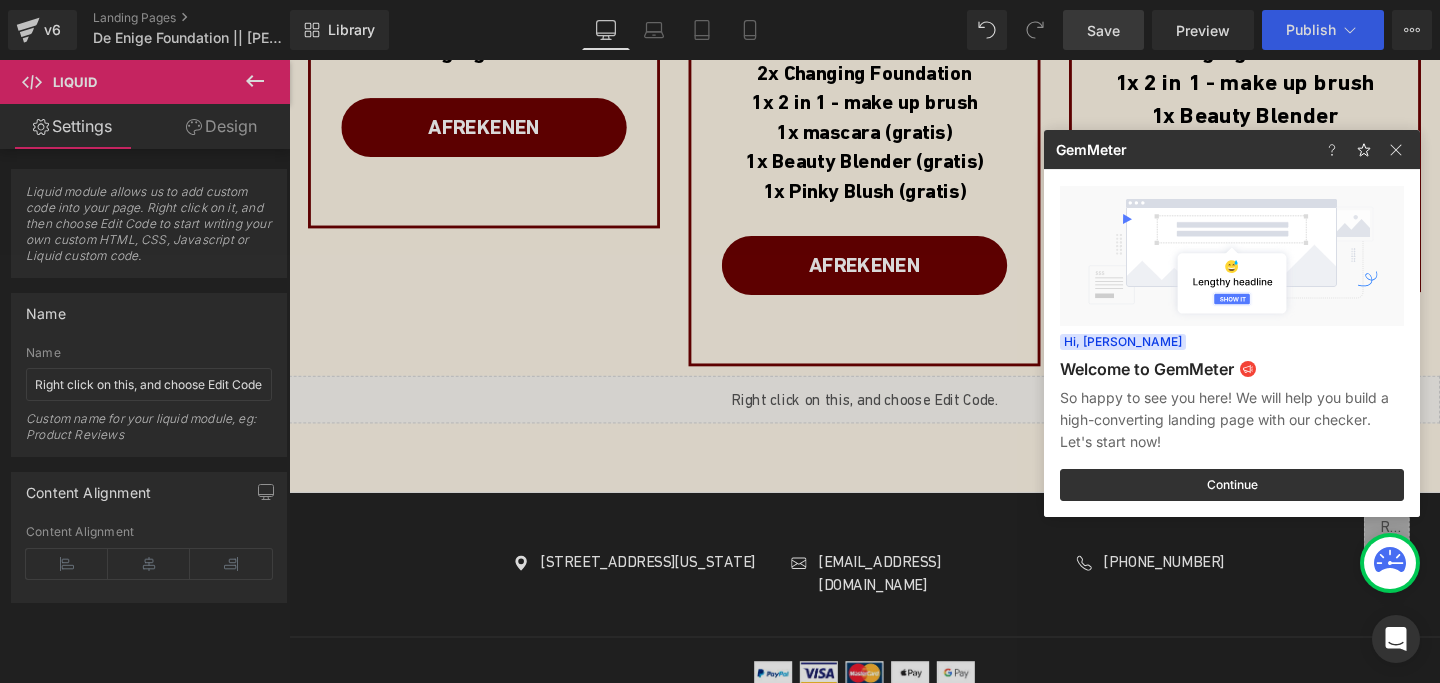 click at bounding box center (720, 341) 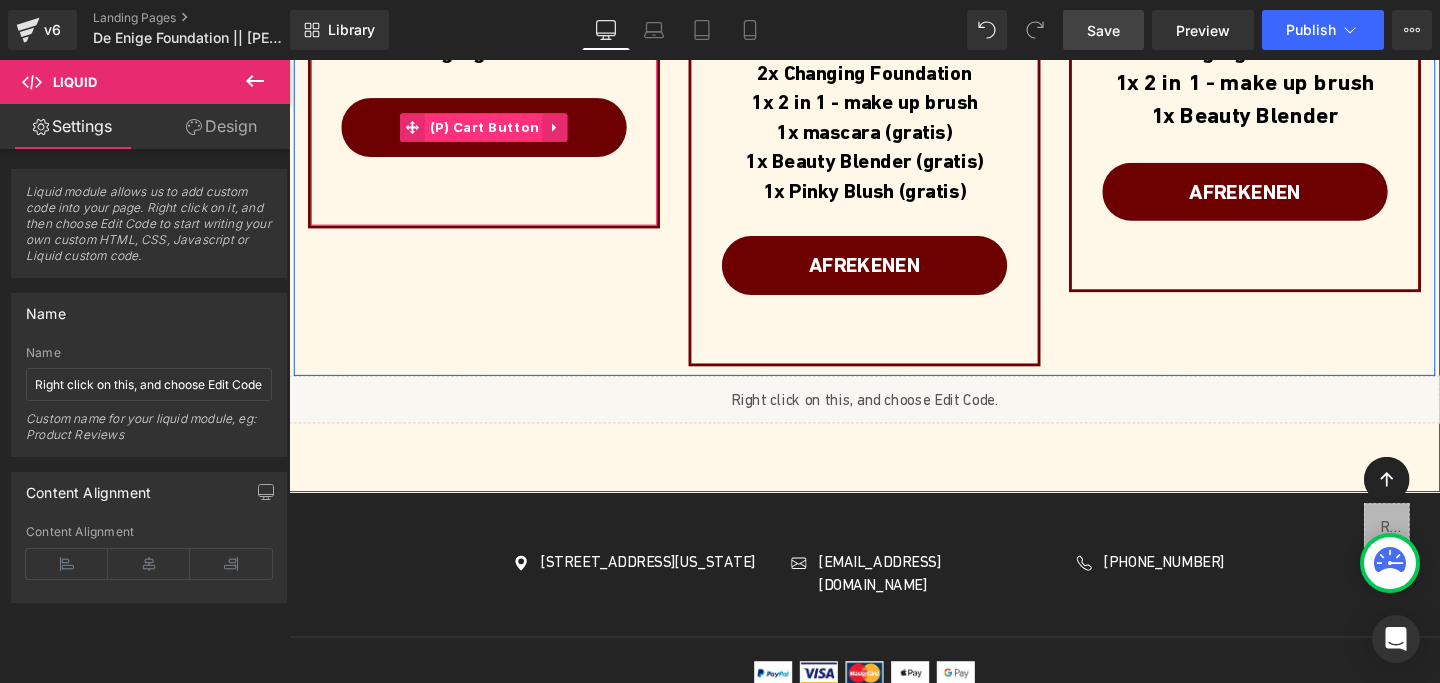 click on "(P) Cart Button" at bounding box center [494, 131] 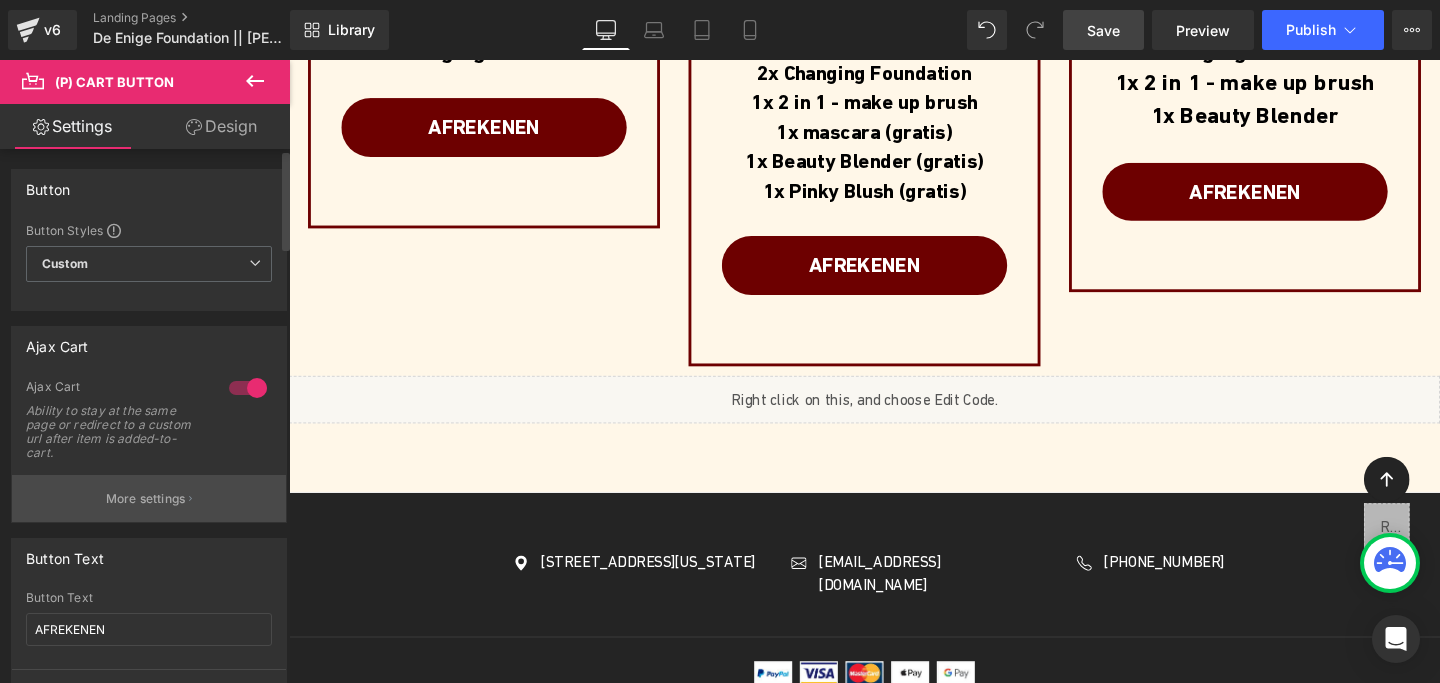click on "More settings" at bounding box center (146, 499) 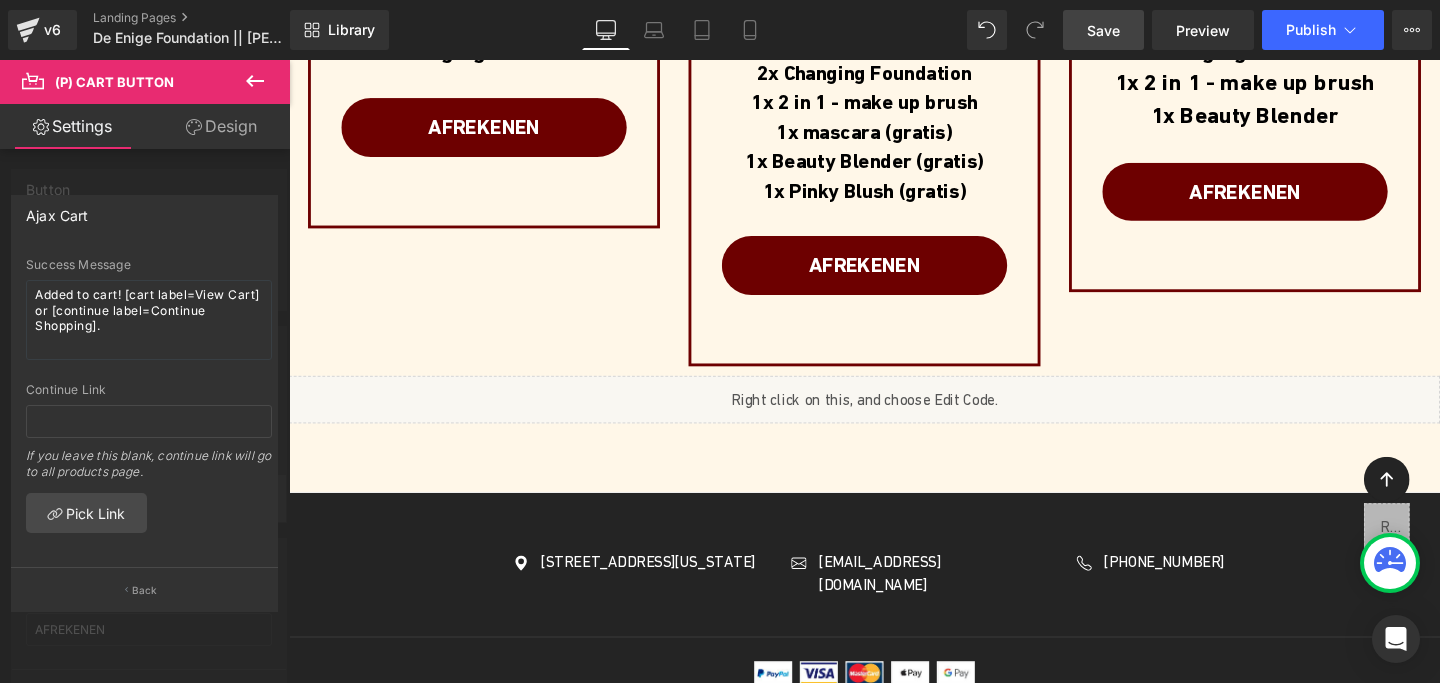 scroll, scrollTop: 0, scrollLeft: 0, axis: both 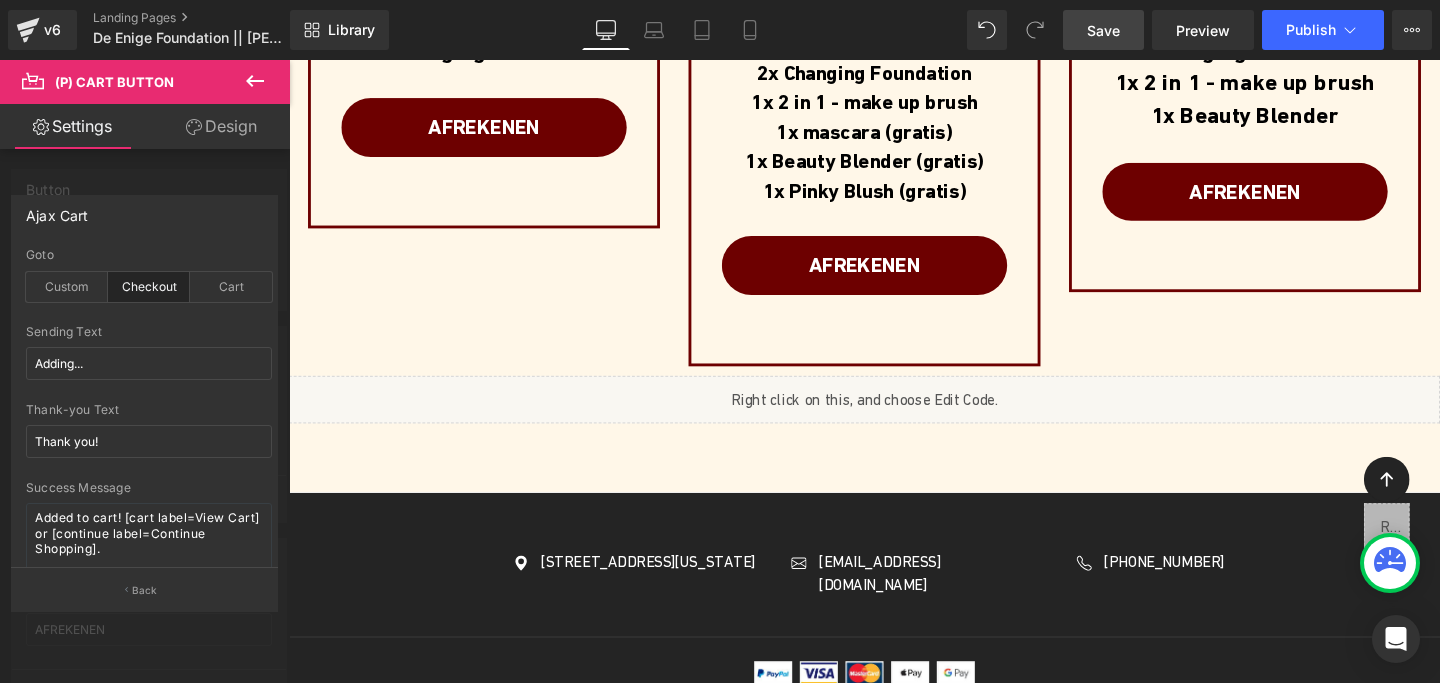 click at bounding box center (894, 387) 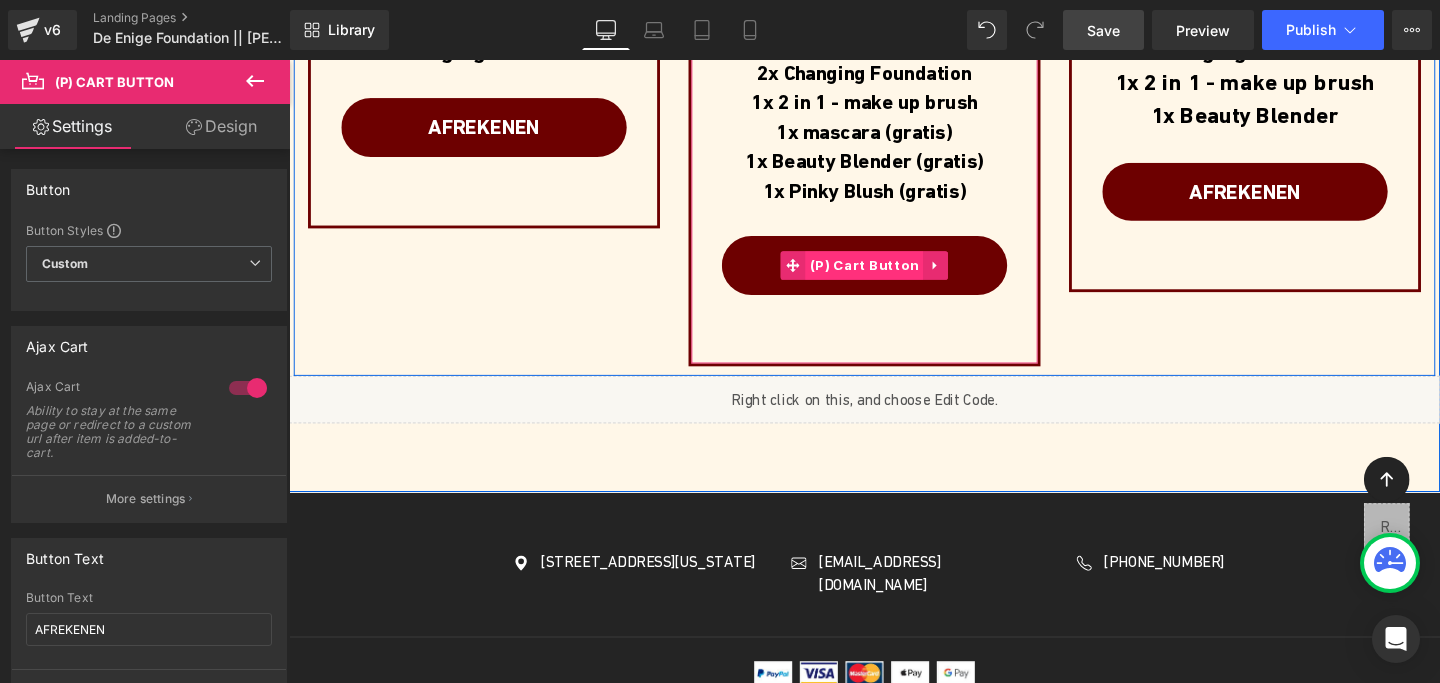 click on "(P) Cart Button" at bounding box center [894, 276] 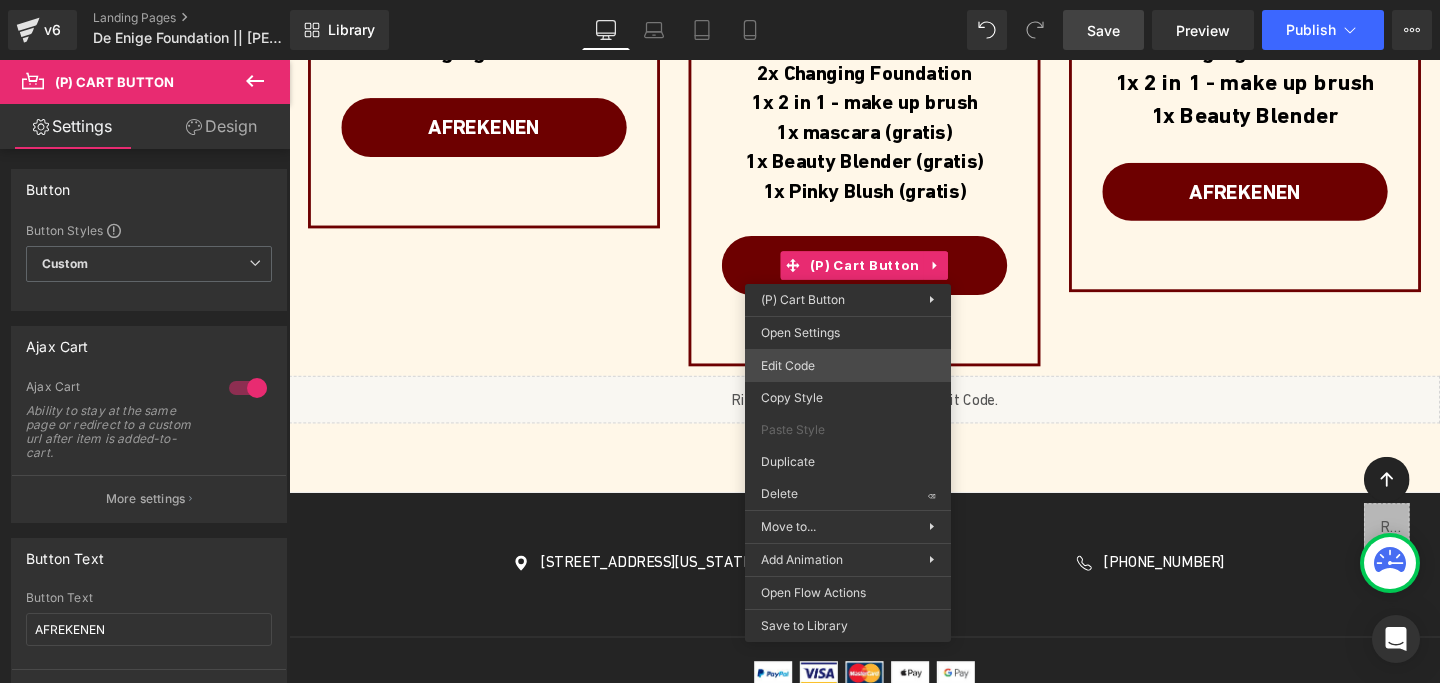 click on "(P) Cart Button  You are previewing how the   will restyle your page. You can not edit Elements in Preset Preview Mode.  v6 Landing Pages De Enige Foundation || [PERSON_NAME] Library Desktop Desktop Laptop Tablet Mobile Save Preview Publish Scheduled Upgrade Plan View Live Page View with current Template Save Template to Library Schedule Publish  Optimize  Publish Settings Shortcuts  Your page can’t be published   You've reached the maximum number of published pages on your plan  (0/1).  You need to upgrade your plan or unpublish all your pages to get 1 publish slot.   Unpublish pages   Upgrade plan  Elements Global Style Base Row  rows, columns, layouts, div Heading  headings, titles, h1,h2,h3,h4,h5,h6 Text Block  texts, paragraphs, contents, blocks Image  images, photos, alts, uploads Icon  icons, symbols Button  button, call to action, cta Separator  separators, dividers, horizontal lines Liquid  liquid, custom code, html, javascript, css, reviews, apps, applications, embeded, iframe Banner Parallax  Stack app" at bounding box center (720, 0) 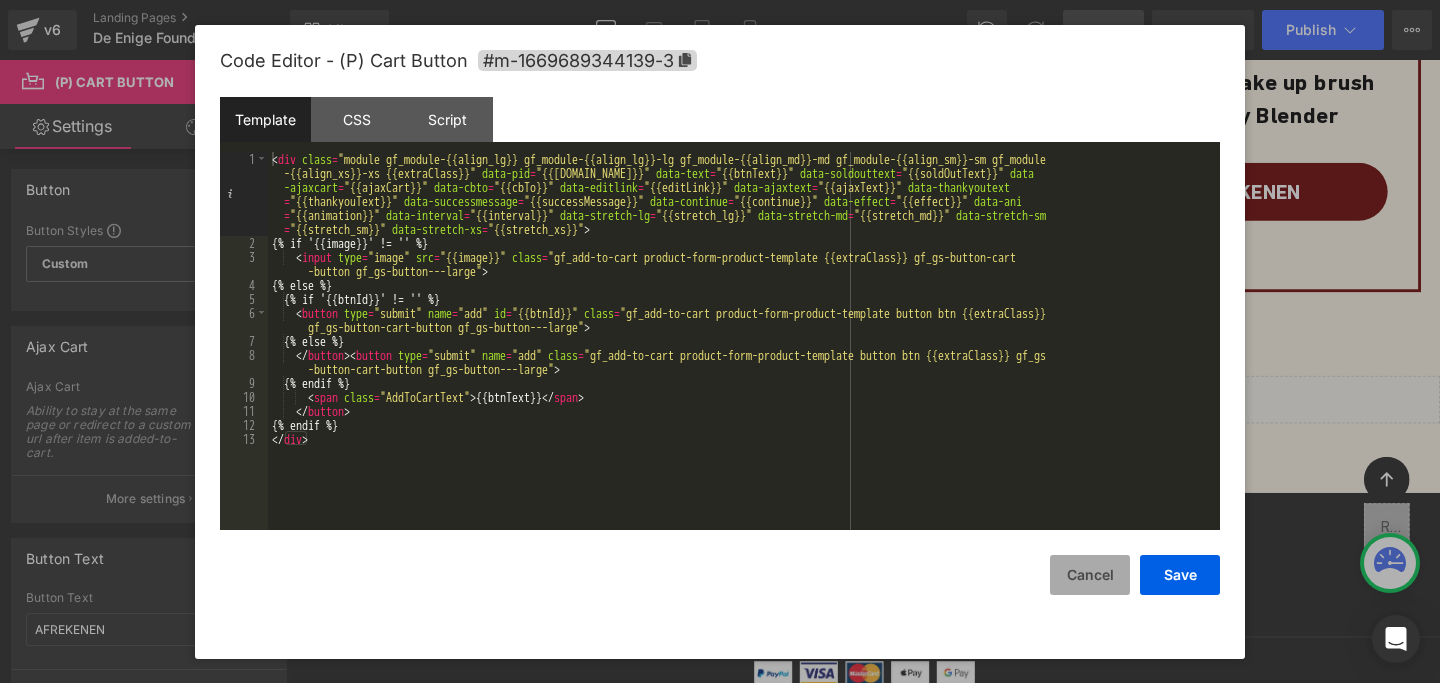 click on "Cancel" at bounding box center [1090, 575] 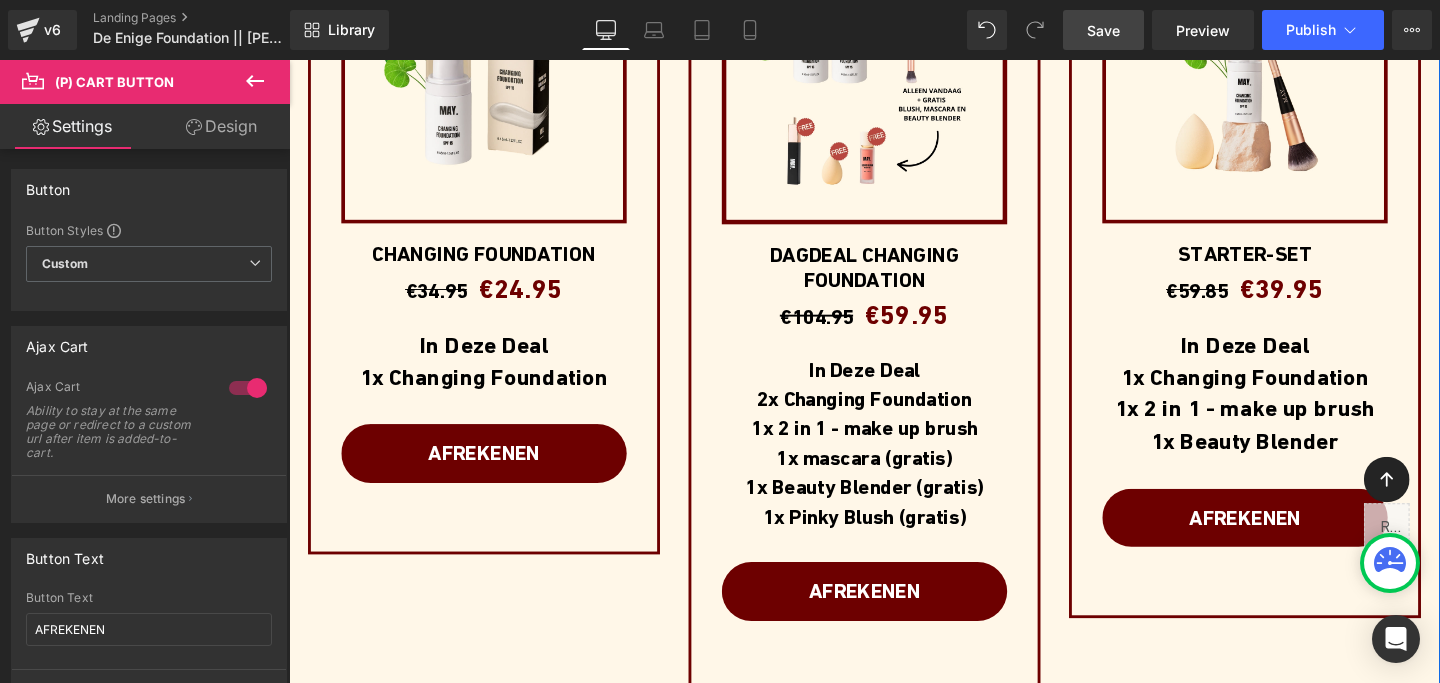 click on "2x Changing Foundation" at bounding box center (894, 417) 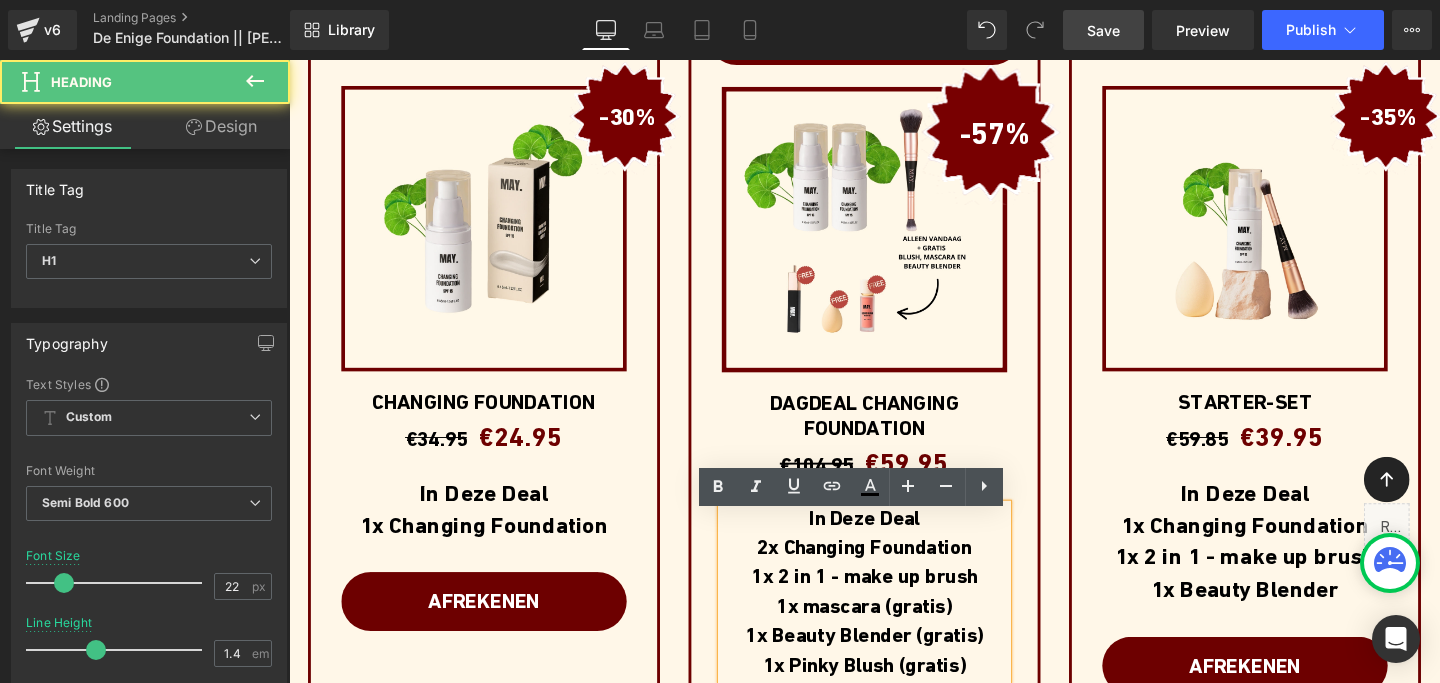 scroll, scrollTop: 5578, scrollLeft: 0, axis: vertical 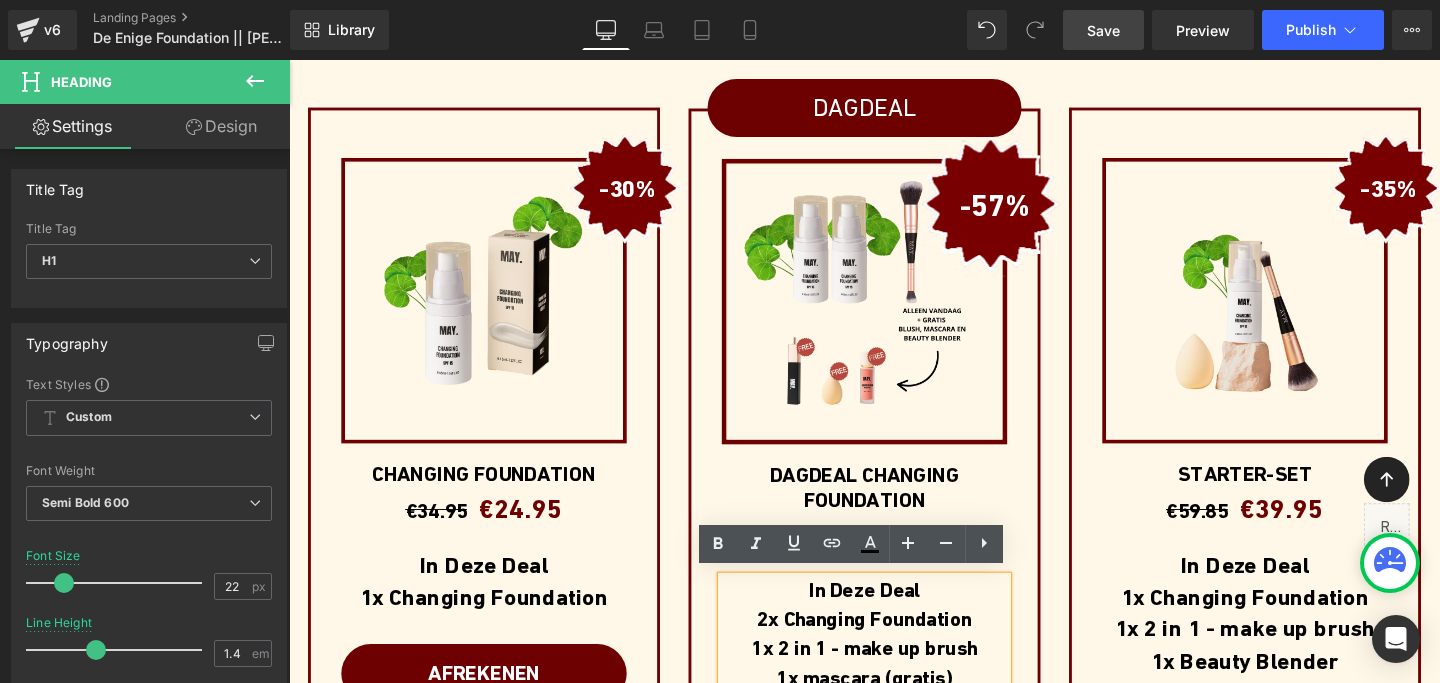 click on "Image" at bounding box center (929, 211) 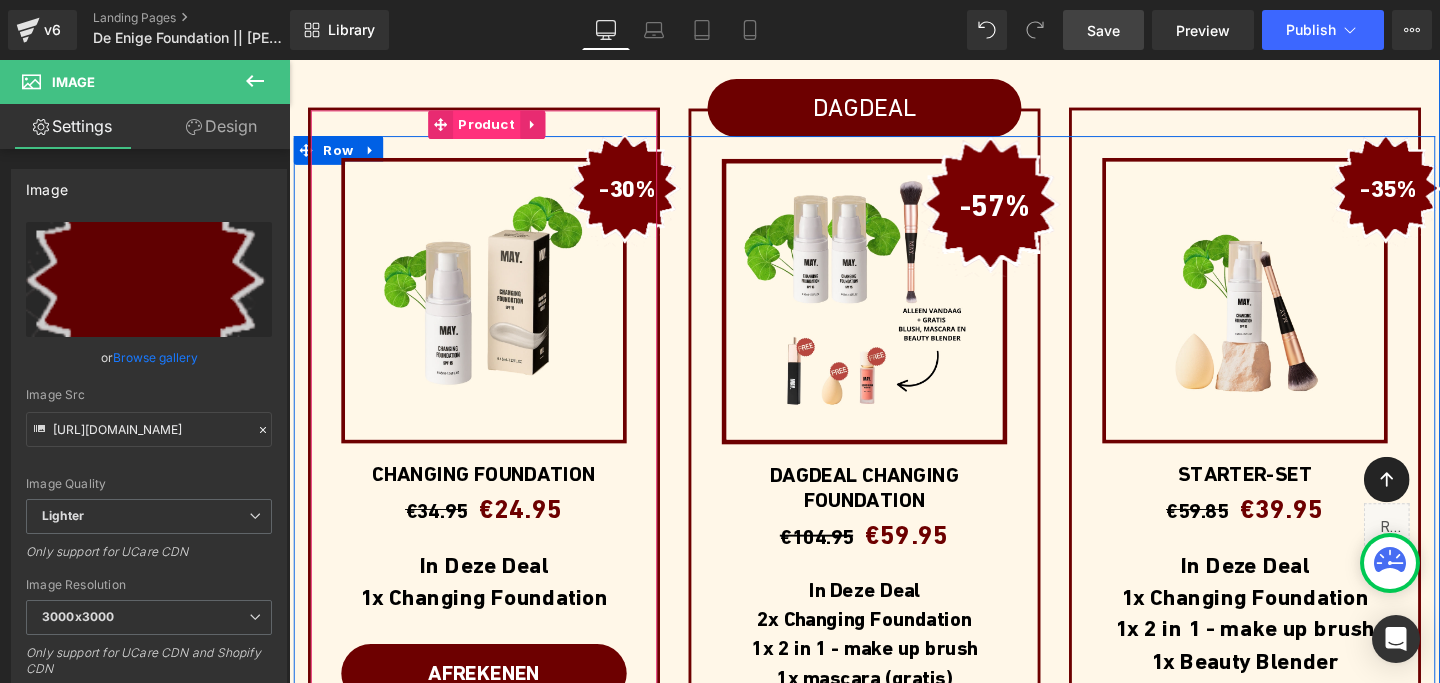 click on "Product" at bounding box center [496, 128] 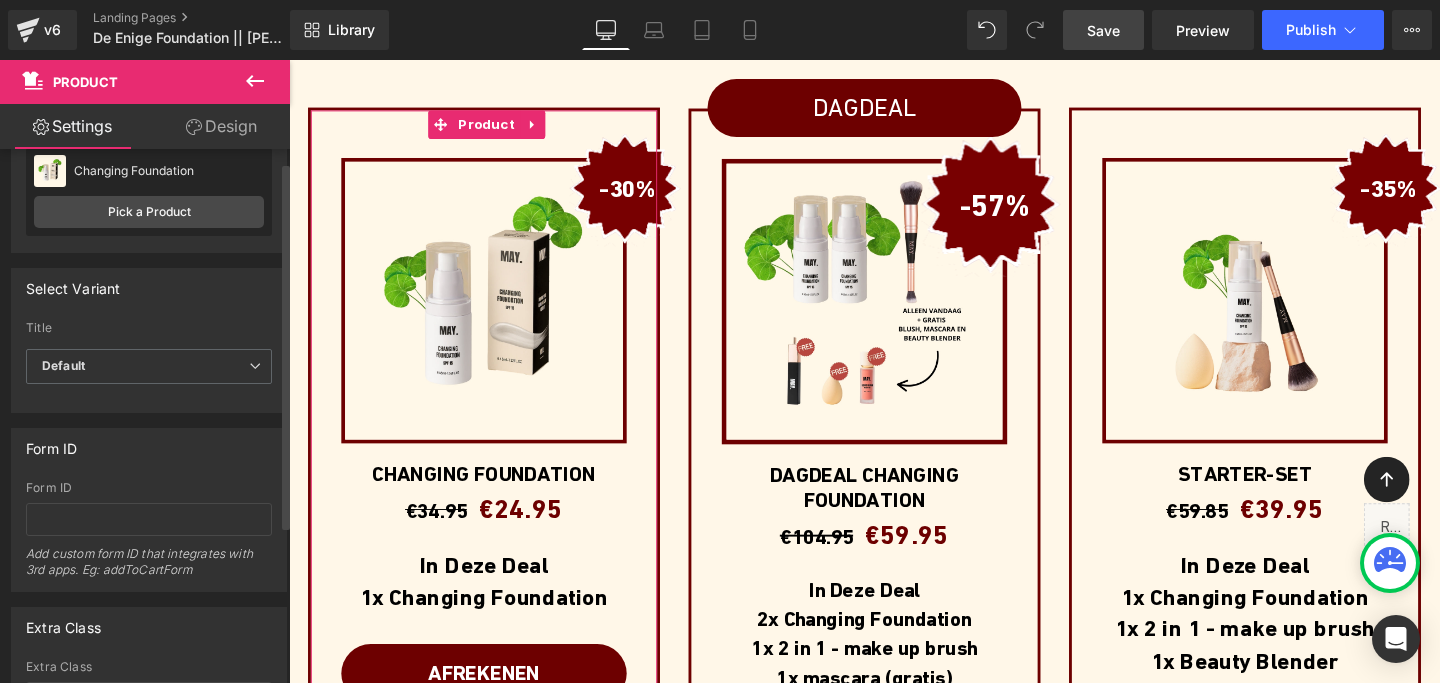 scroll, scrollTop: 0, scrollLeft: 0, axis: both 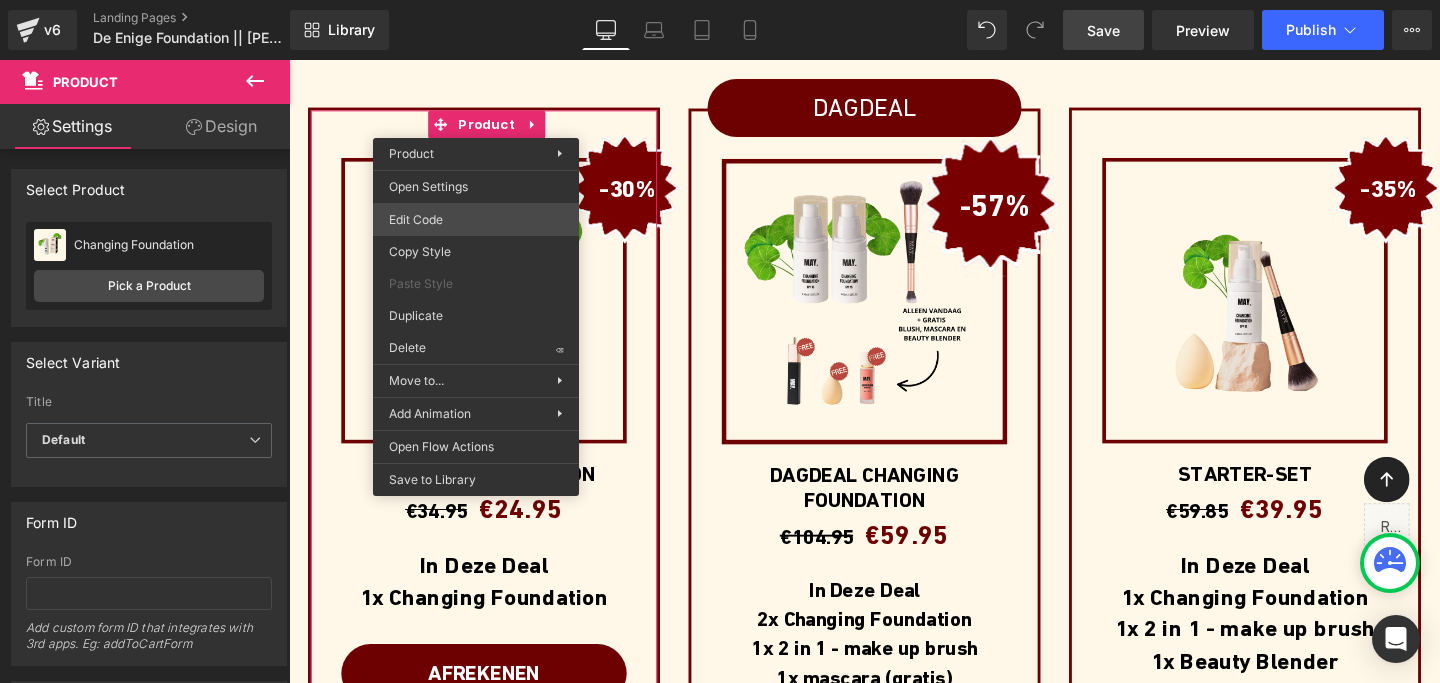 click on "Product  You are previewing how the   will restyle your page. You can not edit Elements in Preset Preview Mode.  v6 Landing Pages De Enige Foundation || [PERSON_NAME] Library Desktop Desktop Laptop Tablet Mobile Save Preview Publish Scheduled Upgrade Plan View Live Page View with current Template Save Template to Library Schedule Publish  Optimize  Publish Settings Shortcuts  Your page can’t be published   You've reached the maximum number of published pages on your plan  (0/1).  You need to upgrade your plan or unpublish all your pages to get 1 publish slot.   Unpublish pages   Upgrade plan  Elements Global Style Base Row  rows, columns, layouts, div Heading  headings, titles, h1,h2,h3,h4,h5,h6 Text Block  texts, paragraphs, contents, blocks Image  images, photos, alts, uploads Icon  icons, symbols Button  button, call to action, cta Separator  separators, dividers, horizontal lines Liquid  liquid, custom code, html, javascript, css, reviews, apps, applications, embeded, iframe Banner Parallax  Hero Banner  List" at bounding box center [720, 0] 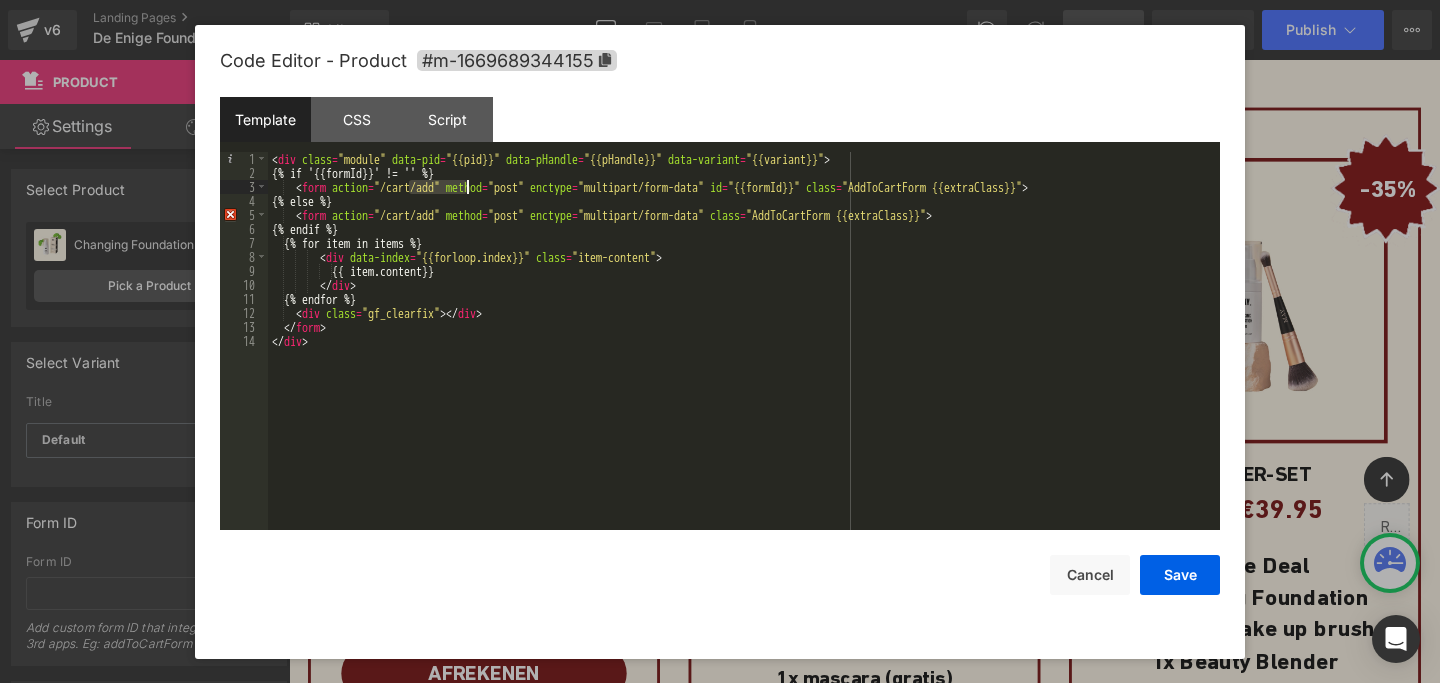 drag, startPoint x: 409, startPoint y: 192, endPoint x: 468, endPoint y: 193, distance: 59.008472 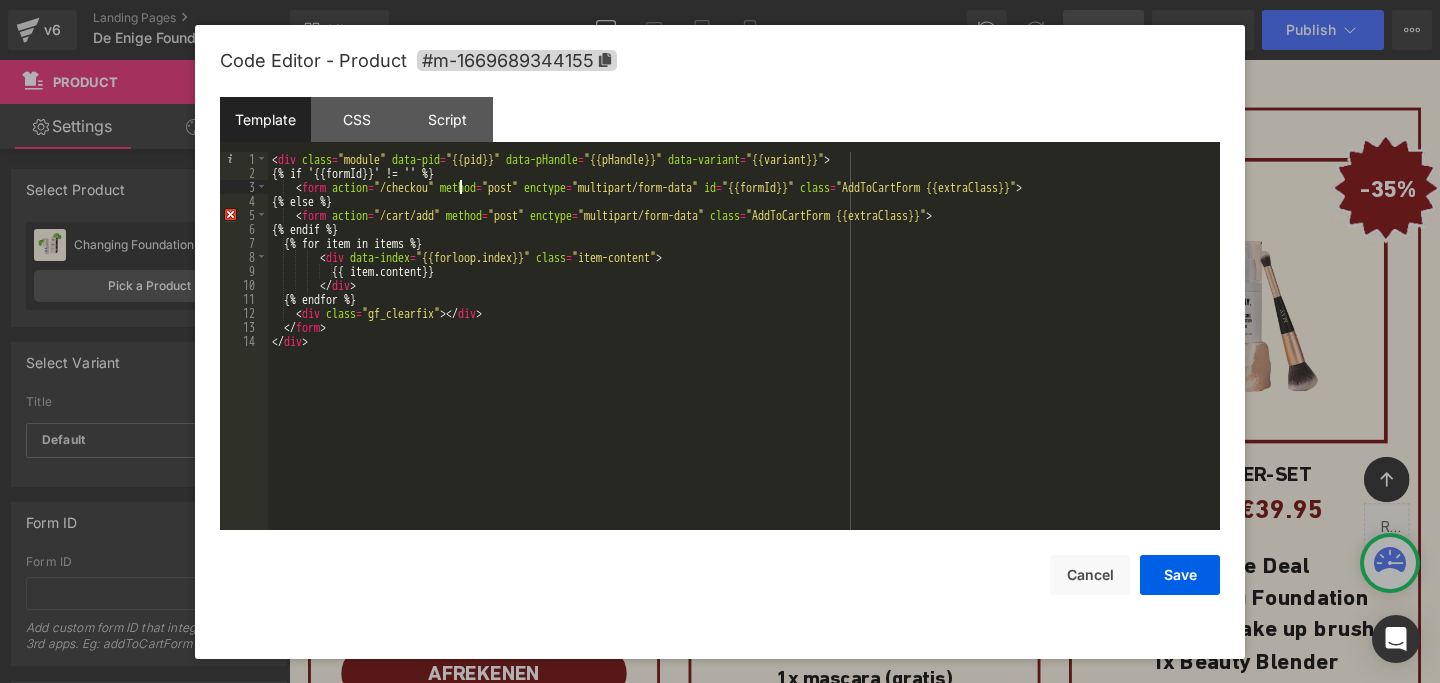 type 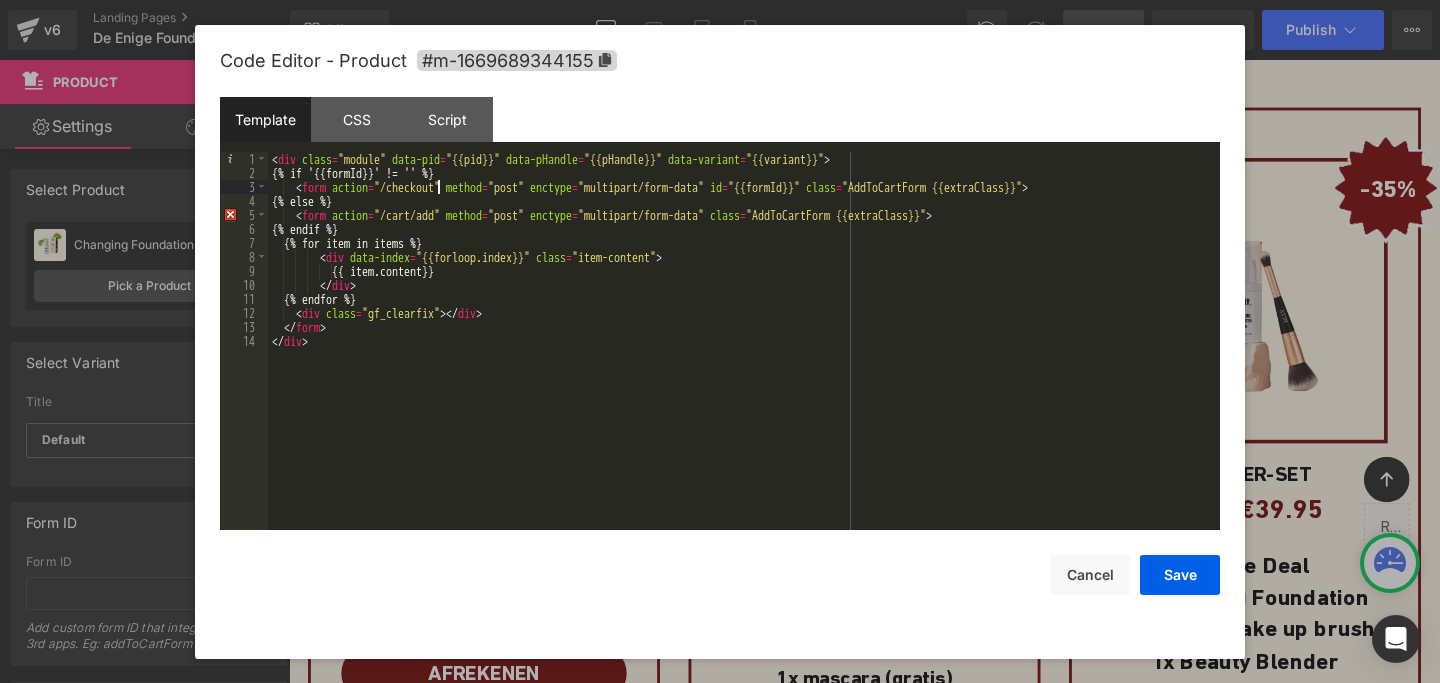 click on "< div   class = "module"   data-pid = "{{pid}}"   data-pHandle = "{{pHandle}}"   data-variant = "{{variant}}" >   {% if '{{formId}}' != '' %}       < form   action = "/checkout"   method = "post"   enctype = "multipart/form-data"   id = "{{formId}}"   class = "AddToCartForm {{extraClass}}" >   {% else %}       < form   action = "/cart/add"   method = "post"   enctype = "multipart/form-data"   class = "AddToCartForm {{extraClass}}" >   {% endif %}      {% for item in items %}             < div   data-index = "{{forloop.index}}"   class = "item-content" >                  {{ item.content}}             </ div >      {% endfor %}       < div   class = "gf_clearfix" > </ div >    </ form > </ div >" at bounding box center (744, 355) 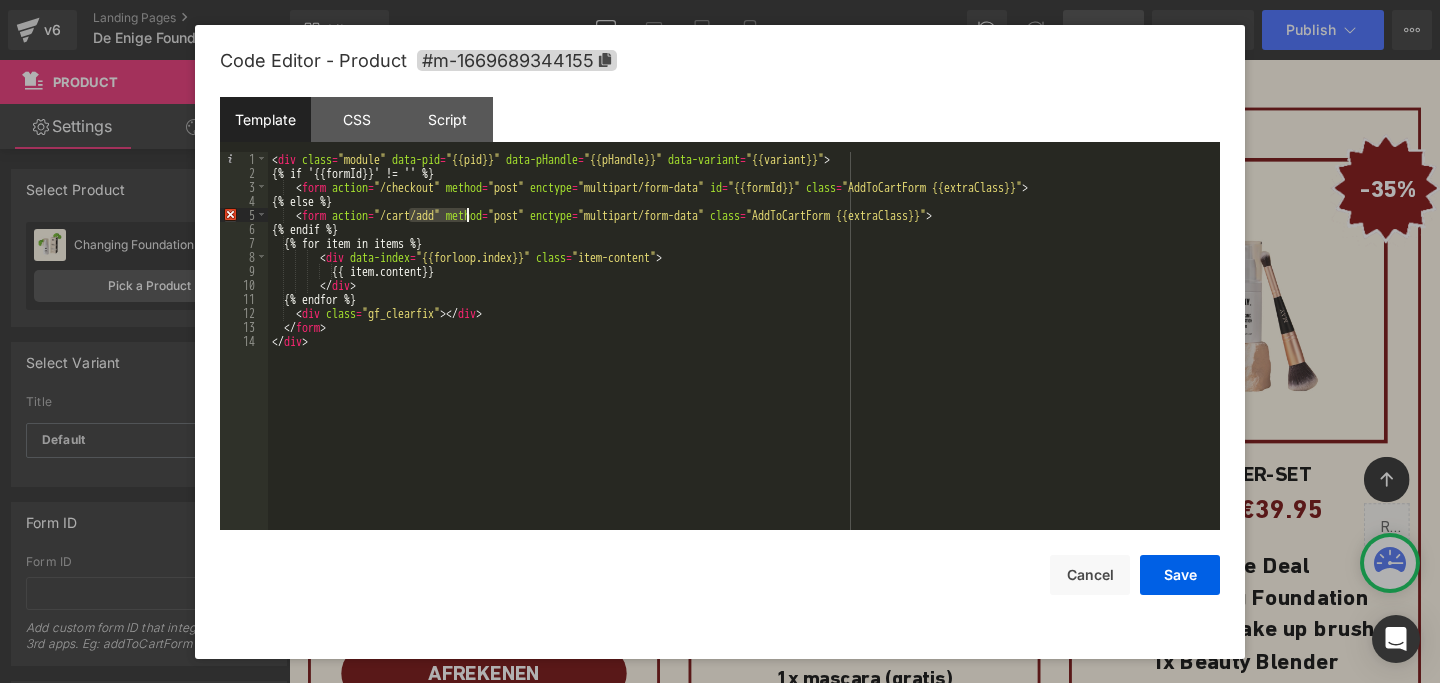 drag, startPoint x: 407, startPoint y: 221, endPoint x: 468, endPoint y: 219, distance: 61.03278 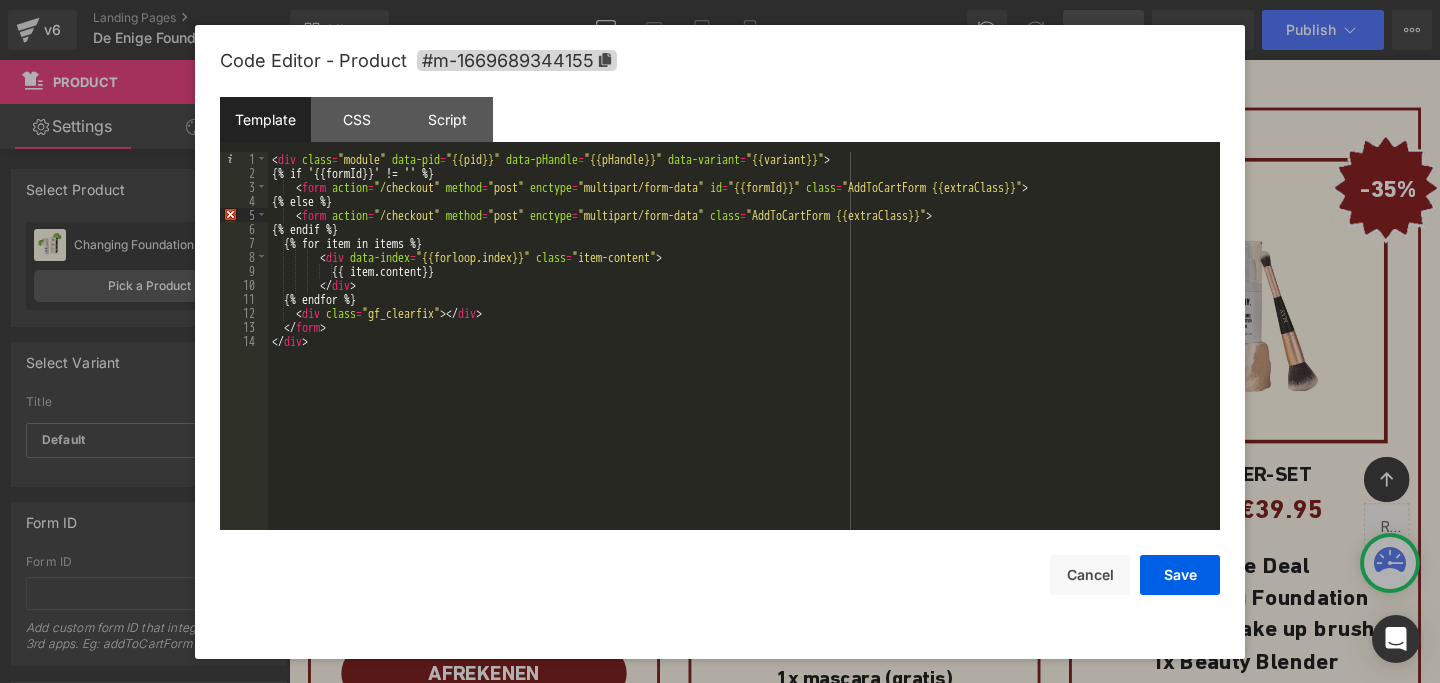 click on "< div   class = "module"   data-pid = "{{pid}}"   data-pHandle = "{{pHandle}}"   data-variant = "{{variant}}" >   {% if '{{formId}}' != '' %}       < form   action = "/checkout"   method = "post"   enctype = "multipart/form-data"   id = "{{formId}}"   class = "AddToCartForm {{extraClass}}" >   {% else %}       < form   action = "/checkout"   method = "post"   enctype = "multipart/form-data"   class = "AddToCartForm {{extraClass}}" >   {% endif %}      {% for item in items %}             < div   data-index = "{{forloop.index}}"   class = "item-content" >                  {{ item.content}}             </ div >      {% endfor %}       < div   class = "gf_clearfix" > </ div >    </ form > </ div >" at bounding box center [744, 355] 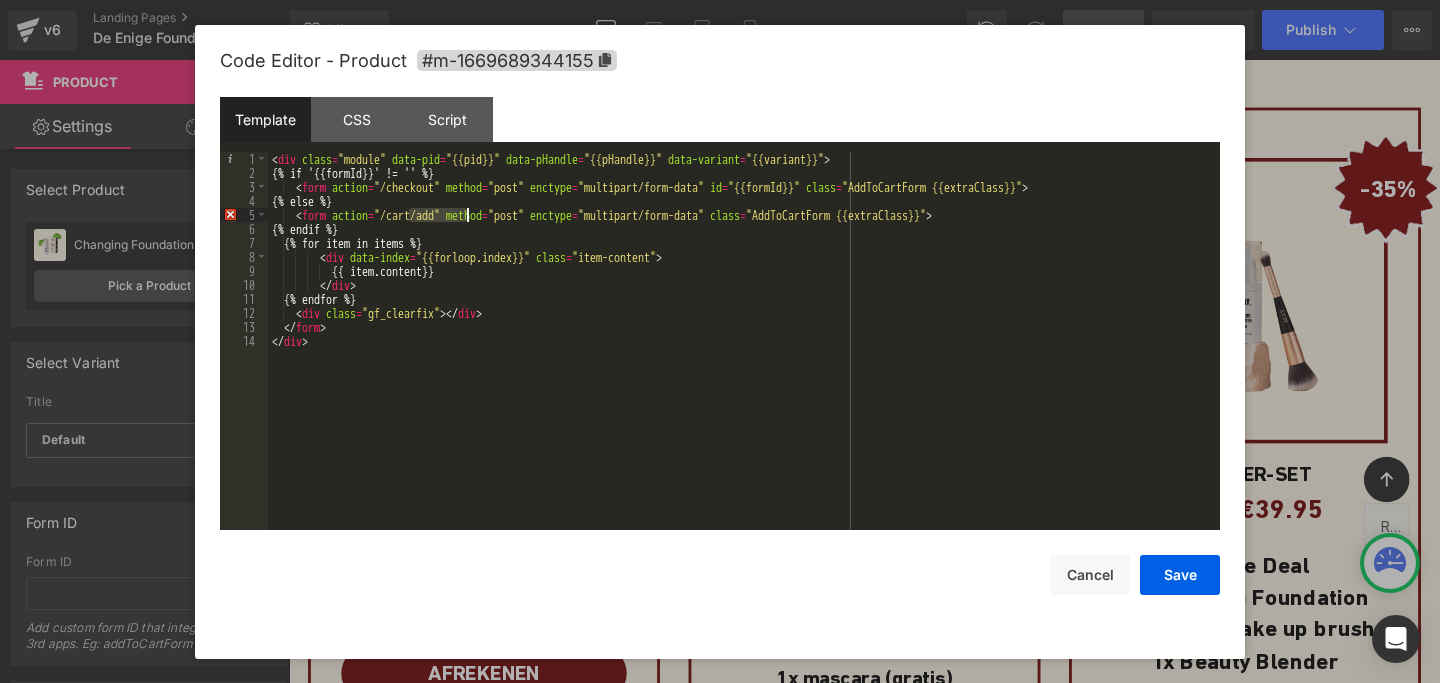 click on "< div   class = "module"   data-pid = "{{pid}}"   data-pHandle = "{{pHandle}}"   data-variant = "{{variant}}" >   {% if '{{formId}}' != '' %}       < form   action = "/checkout"   method = "post"   enctype = "multipart/form-data"   id = "{{formId}}"   class = "AddToCartForm {{extraClass}}" >   {% else %}       < form   action = "/cart/add"   method = "post"   enctype = "multipart/form-data"   class = "AddToCartForm {{extraClass}}" >   {% endif %}      {% for item in items %}             < div   data-index = "{{forloop.index}}"   class = "item-content" >                  {{ item.content}}             </ div >      {% endfor %}       < div   class = "gf_clearfix" > </ div >    </ form > </ div >" at bounding box center (744, 355) 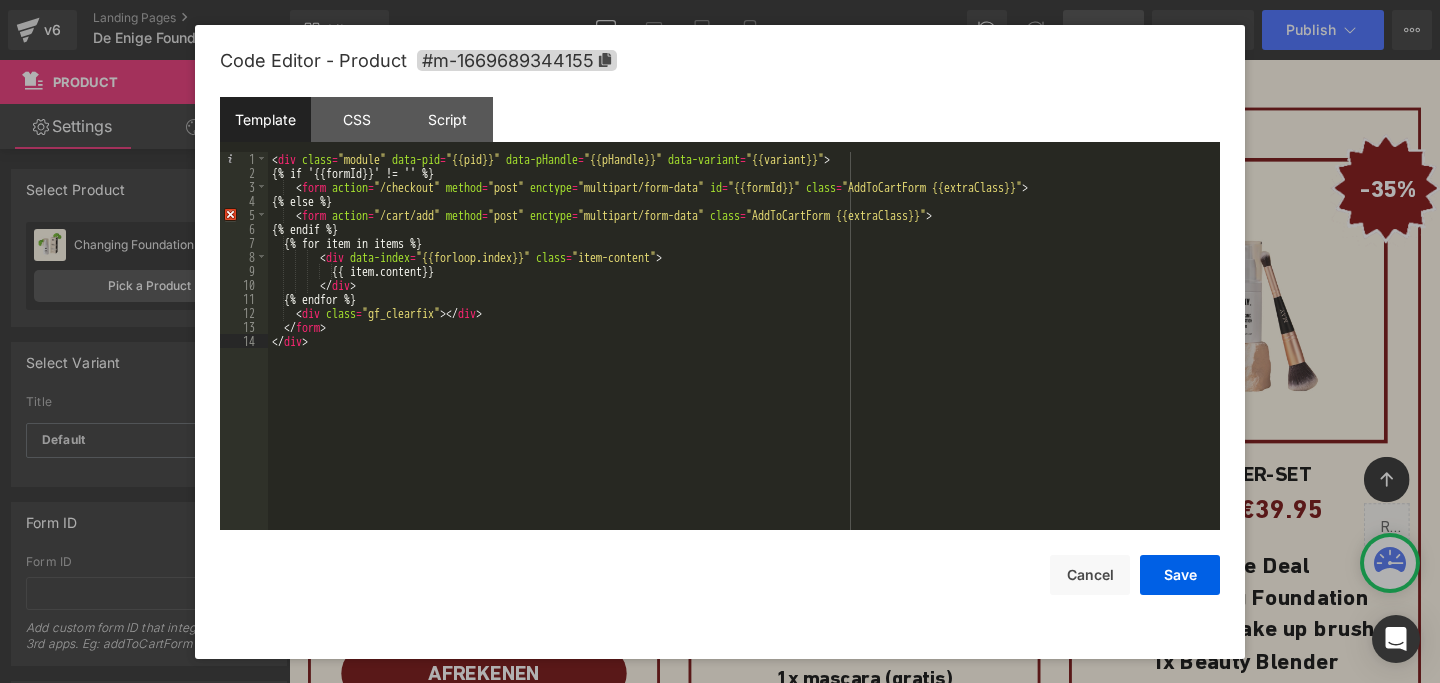 click on "< div   class = "module"   data-pid = "{{pid}}"   data-pHandle = "{{pHandle}}"   data-variant = "{{variant}}" >   {% if '{{formId}}' != '' %}       < form   action = "/checkout"   method = "post"   enctype = "multipart/form-data"   id = "{{formId}}"   class = "AddToCartForm {{extraClass}}" >   {% else %}       < form   action = "/cart/add"   method = "post"   enctype = "multipart/form-data"   class = "AddToCartForm {{extraClass}}" >   {% endif %}      {% for item in items %}             < div   data-index = "{{forloop.index}}"   class = "item-content" >                  {{ item.content}}             </ div >      {% endfor %}       < div   class = "gf_clearfix" > </ div >    </ form > </ div >" at bounding box center [744, 355] 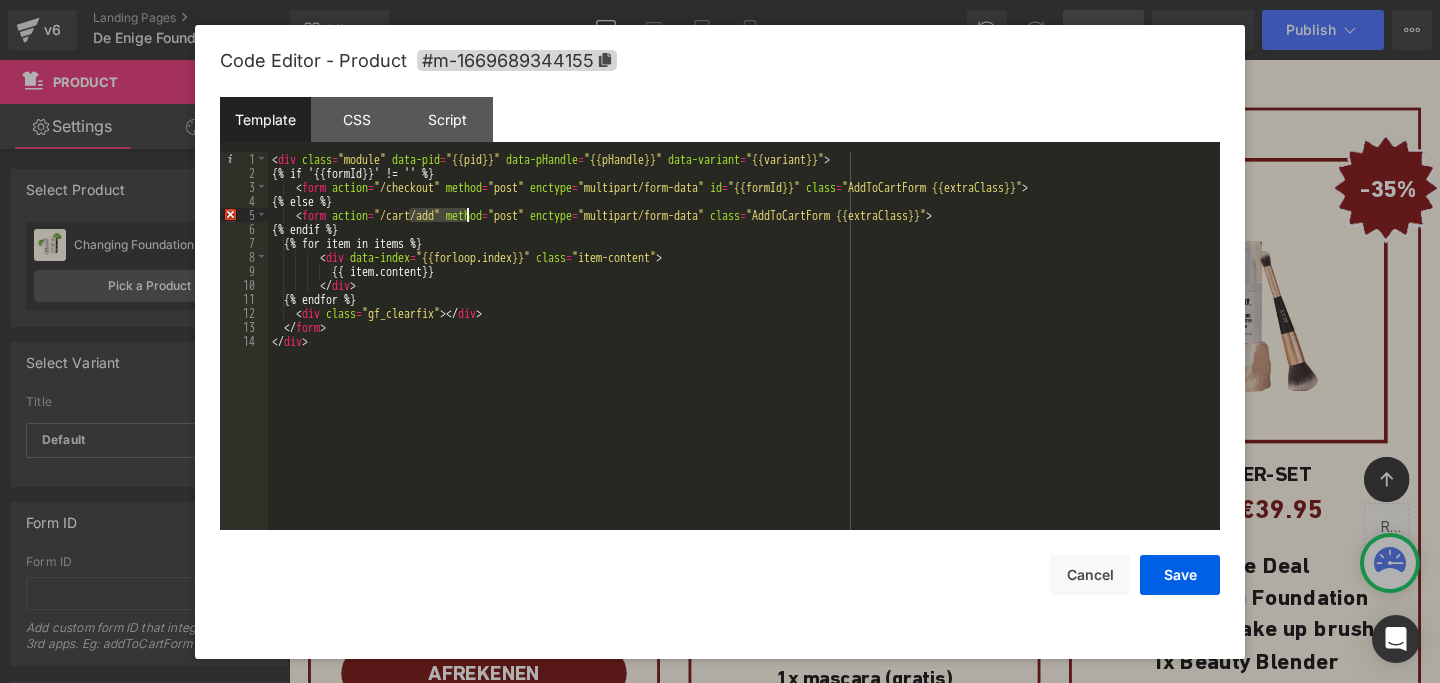 drag, startPoint x: 412, startPoint y: 220, endPoint x: 466, endPoint y: 220, distance: 54 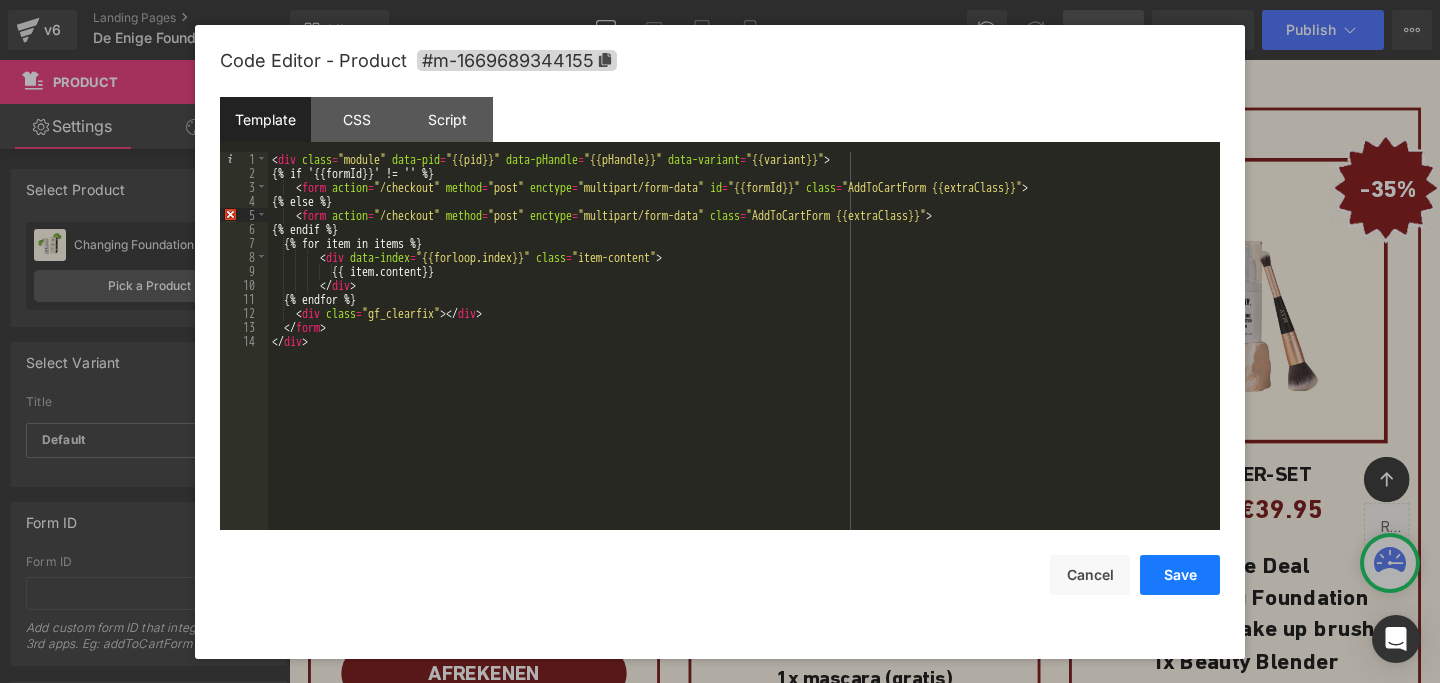click on "Save" at bounding box center [1180, 575] 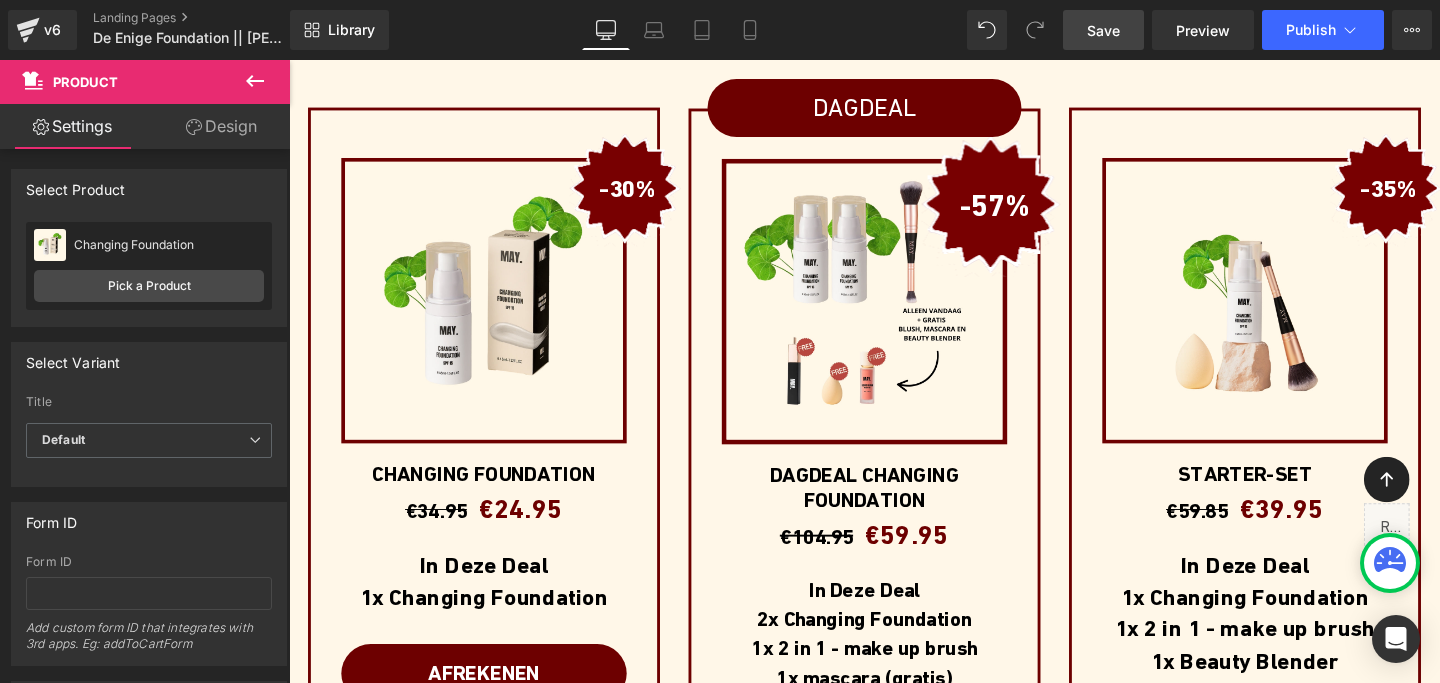 click on "Save" at bounding box center [1103, 30] 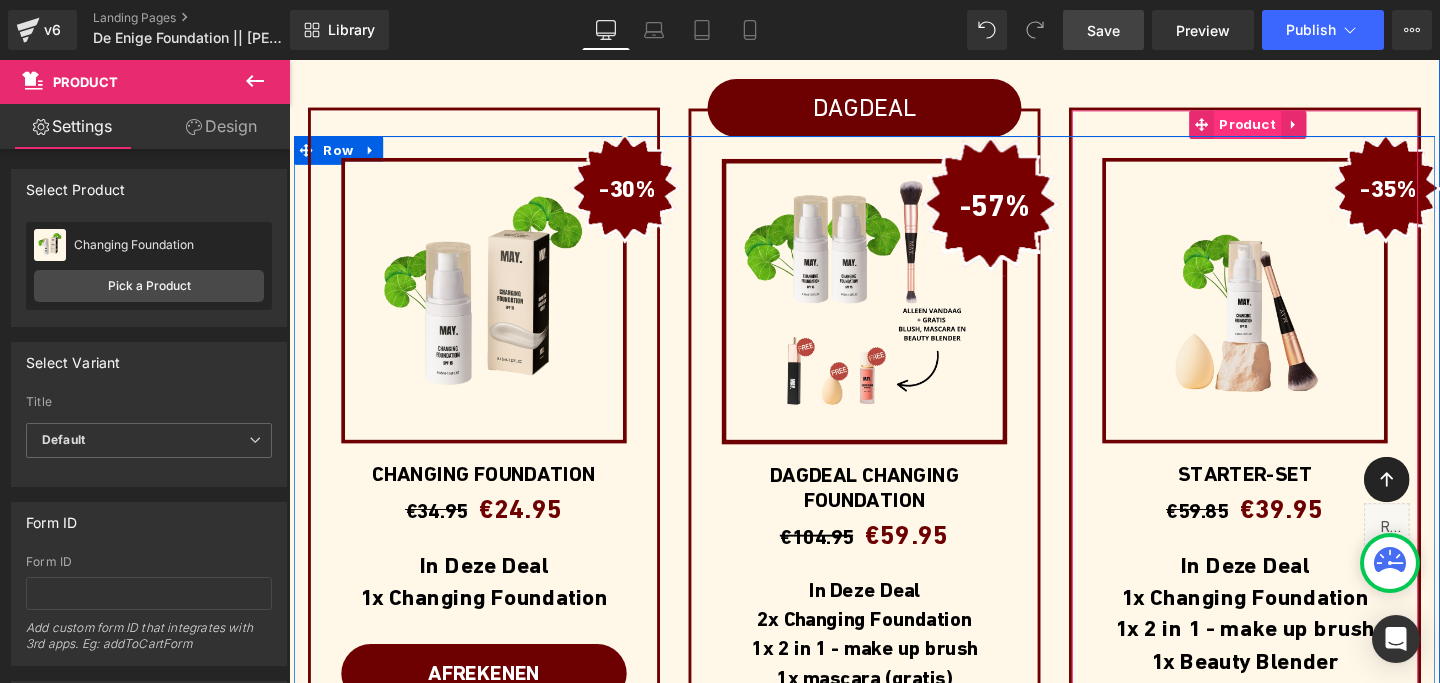 click on "Product" at bounding box center (1296, 128) 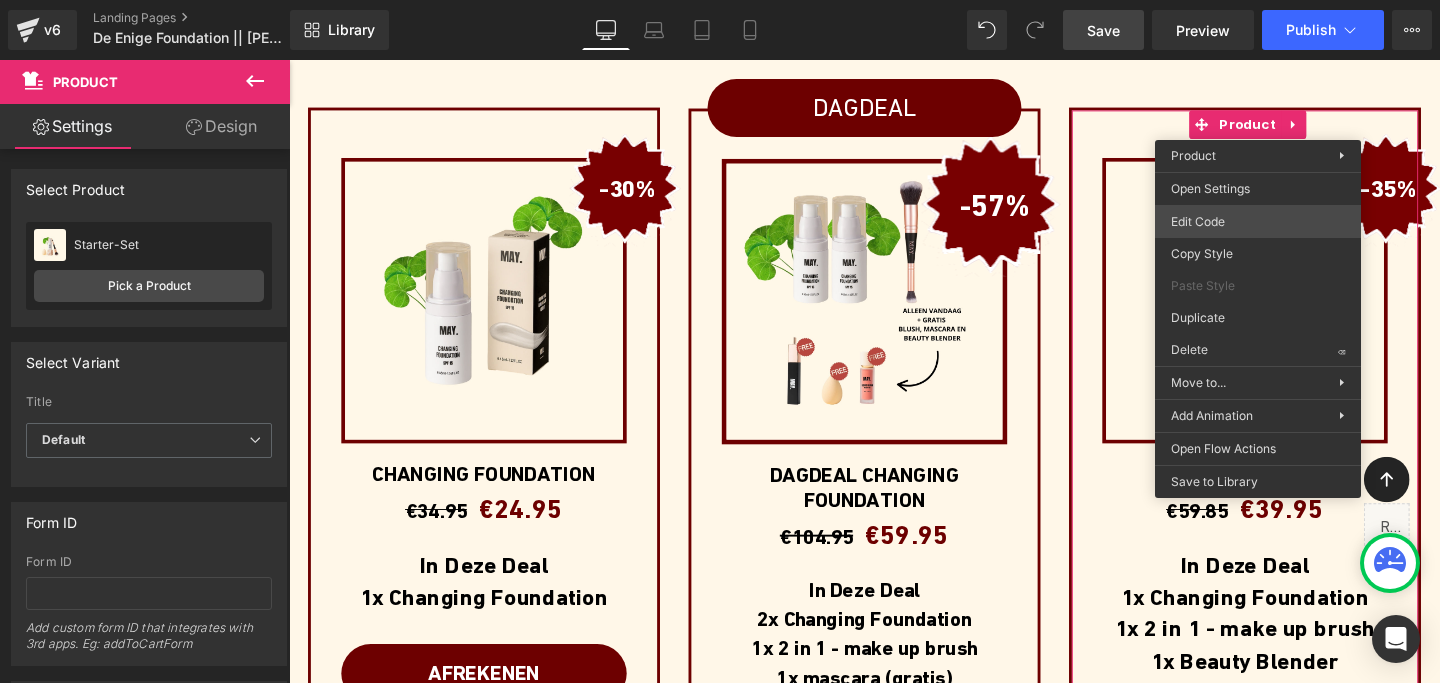 click on "Product  You are previewing how the   will restyle your page. You can not edit Elements in Preset Preview Mode.  v6 Landing Pages De Enige Foundation || [PERSON_NAME] Library Desktop Desktop Laptop Tablet Mobile Save Preview Publish Scheduled Upgrade Plan View Live Page View with current Template Save Template to Library Schedule Publish  Optimize  Publish Settings Shortcuts  Your page can’t be published   You've reached the maximum number of published pages on your plan  (0/1).  You need to upgrade your plan or unpublish all your pages to get 1 publish slot.   Unpublish pages   Upgrade plan  Elements Global Style Base Row  rows, columns, layouts, div Heading  headings, titles, h1,h2,h3,h4,h5,h6 Text Block  texts, paragraphs, contents, blocks Image  images, photos, alts, uploads Icon  icons, symbols Button  button, call to action, cta Separator  separators, dividers, horizontal lines Liquid  liquid, custom code, html, javascript, css, reviews, apps, applications, embeded, iframe Banner Parallax  Hero Banner  List" at bounding box center [720, 0] 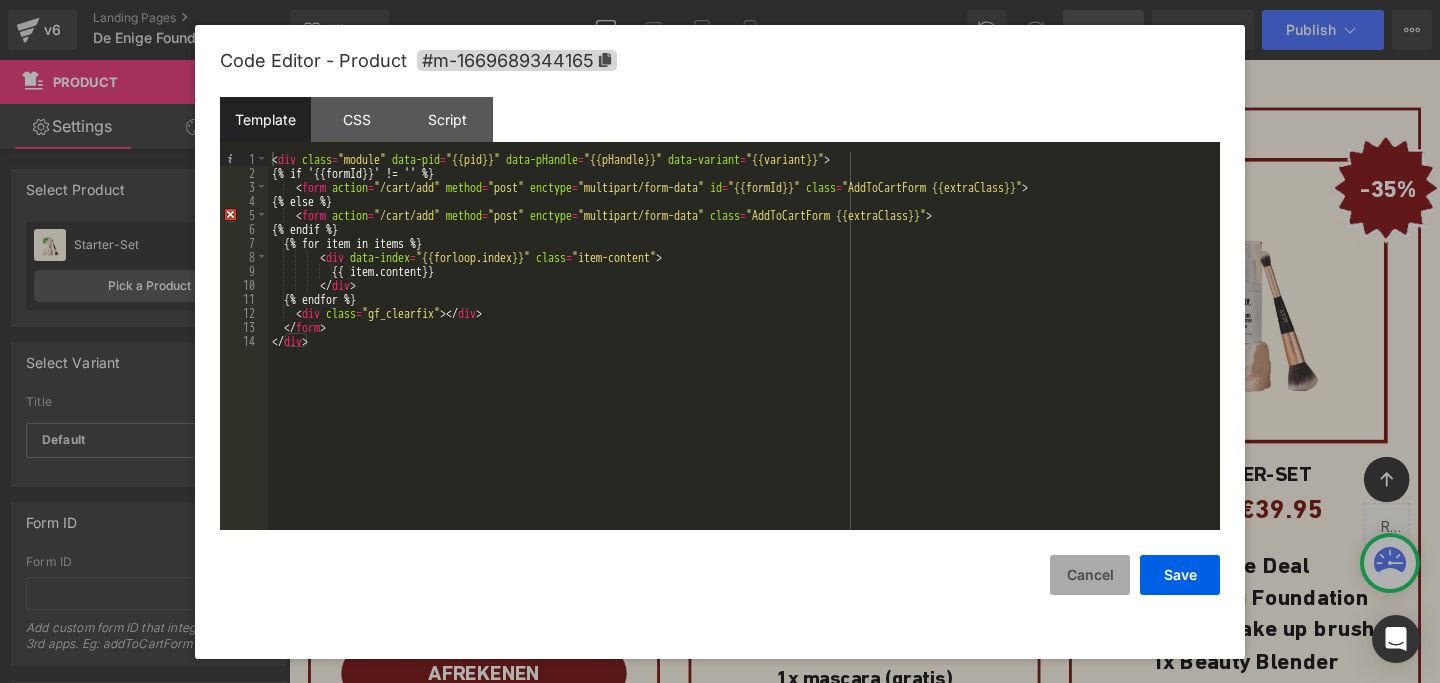 click on "Cancel" at bounding box center [1090, 575] 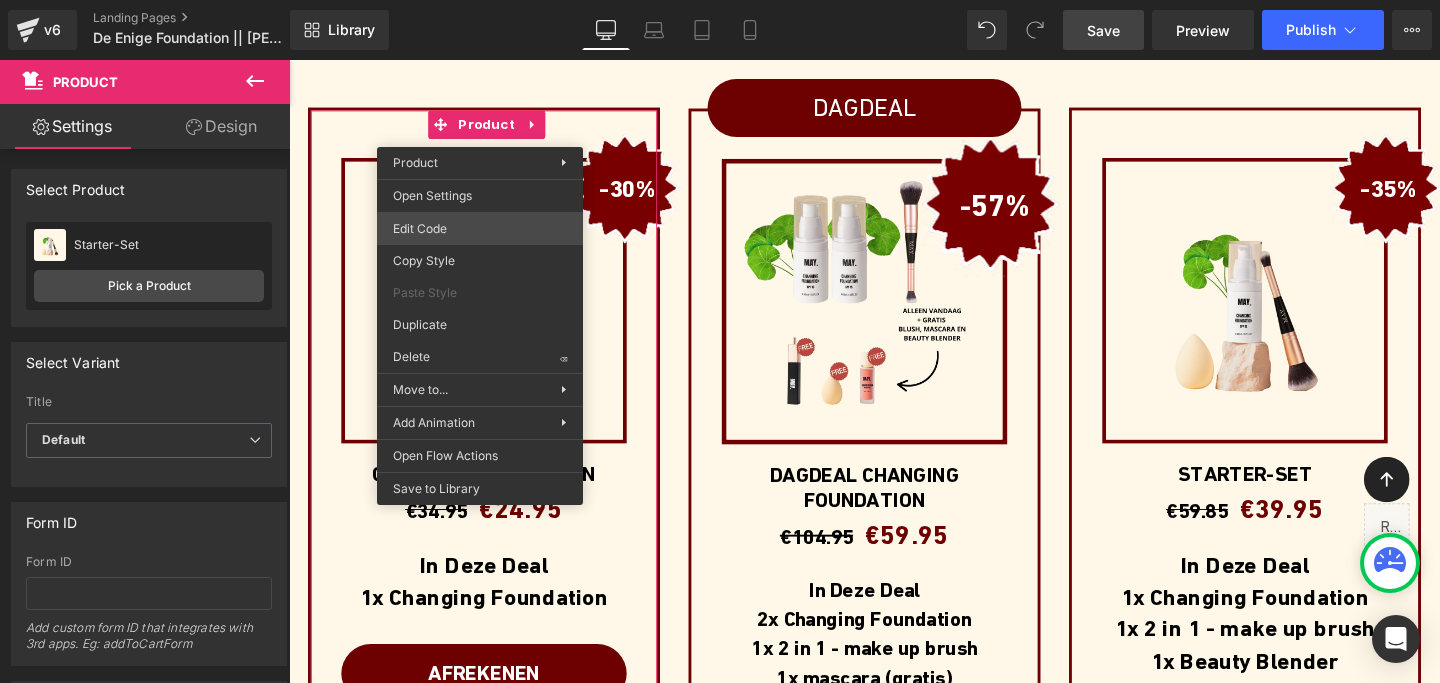 click on "Product  You are previewing how the   will restyle your page. You can not edit Elements in Preset Preview Mode.  v6 Landing Pages De Enige Foundation || [PERSON_NAME] Library Desktop Desktop Laptop Tablet Mobile Save Preview Publish Scheduled Upgrade Plan View Live Page View with current Template Save Template to Library Schedule Publish  Optimize  Publish Settings Shortcuts  Your page can’t be published   You've reached the maximum number of published pages on your plan  (0/1).  You need to upgrade your plan or unpublish all your pages to get 1 publish slot.   Unpublish pages   Upgrade plan  Elements Global Style Base Row  rows, columns, layouts, div Heading  headings, titles, h1,h2,h3,h4,h5,h6 Text Block  texts, paragraphs, contents, blocks Image  images, photos, alts, uploads Icon  icons, symbols Button  button, call to action, cta Separator  separators, dividers, horizontal lines Liquid  liquid, custom code, html, javascript, css, reviews, apps, applications, embeded, iframe Banner Parallax  Hero Banner  List" at bounding box center [720, 0] 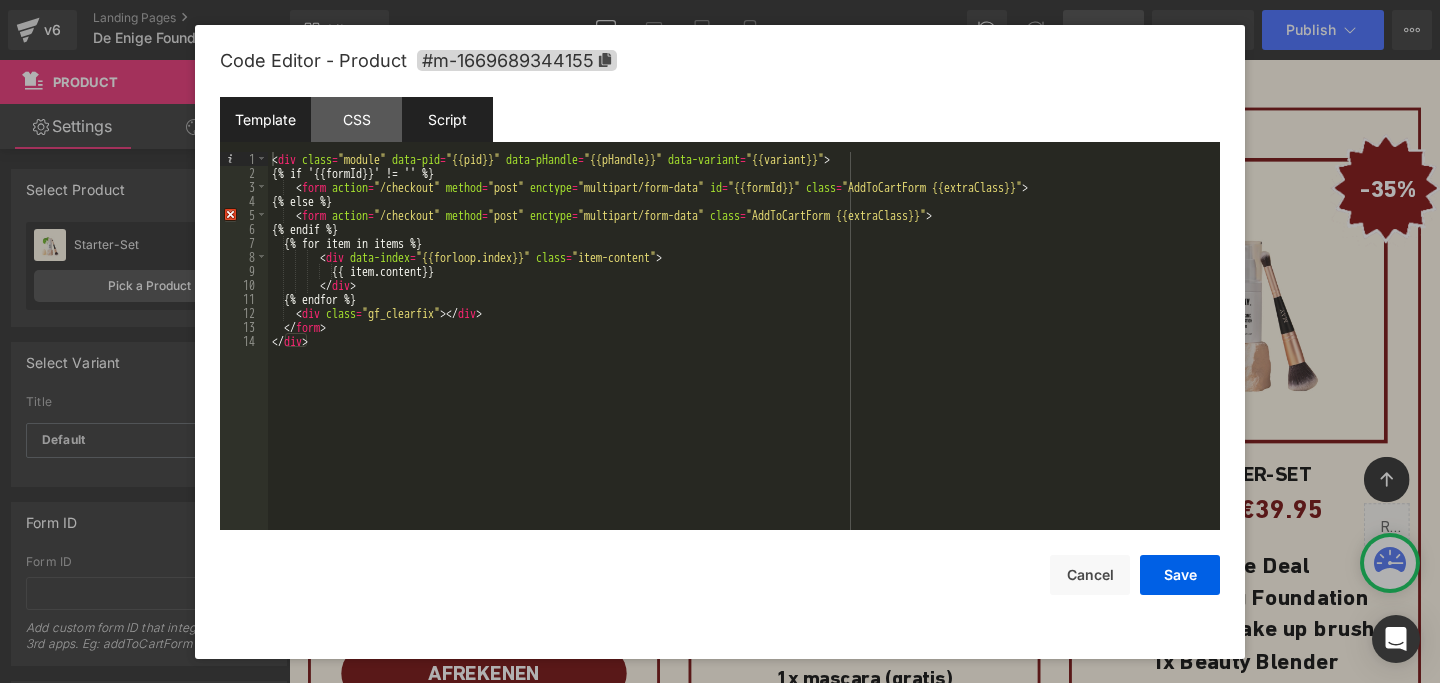 click on "Script" at bounding box center [447, 119] 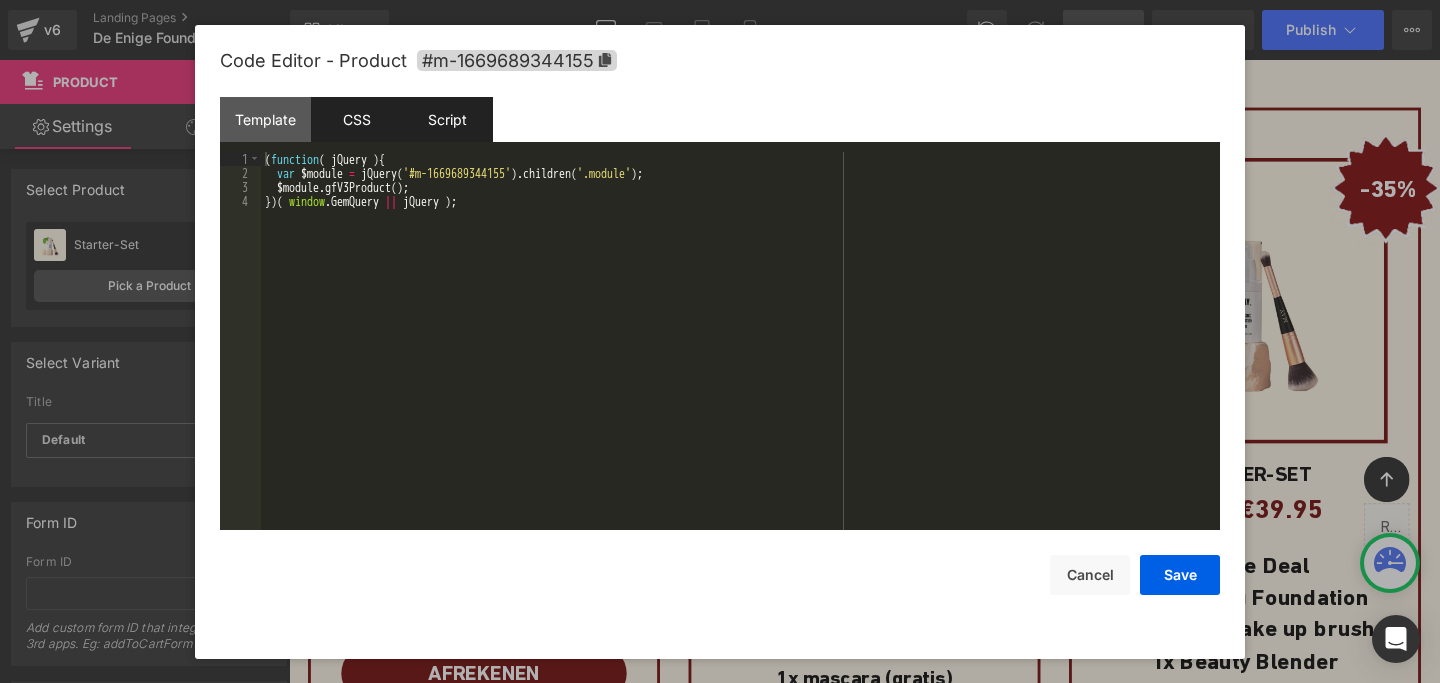 click on "CSS" at bounding box center (356, 119) 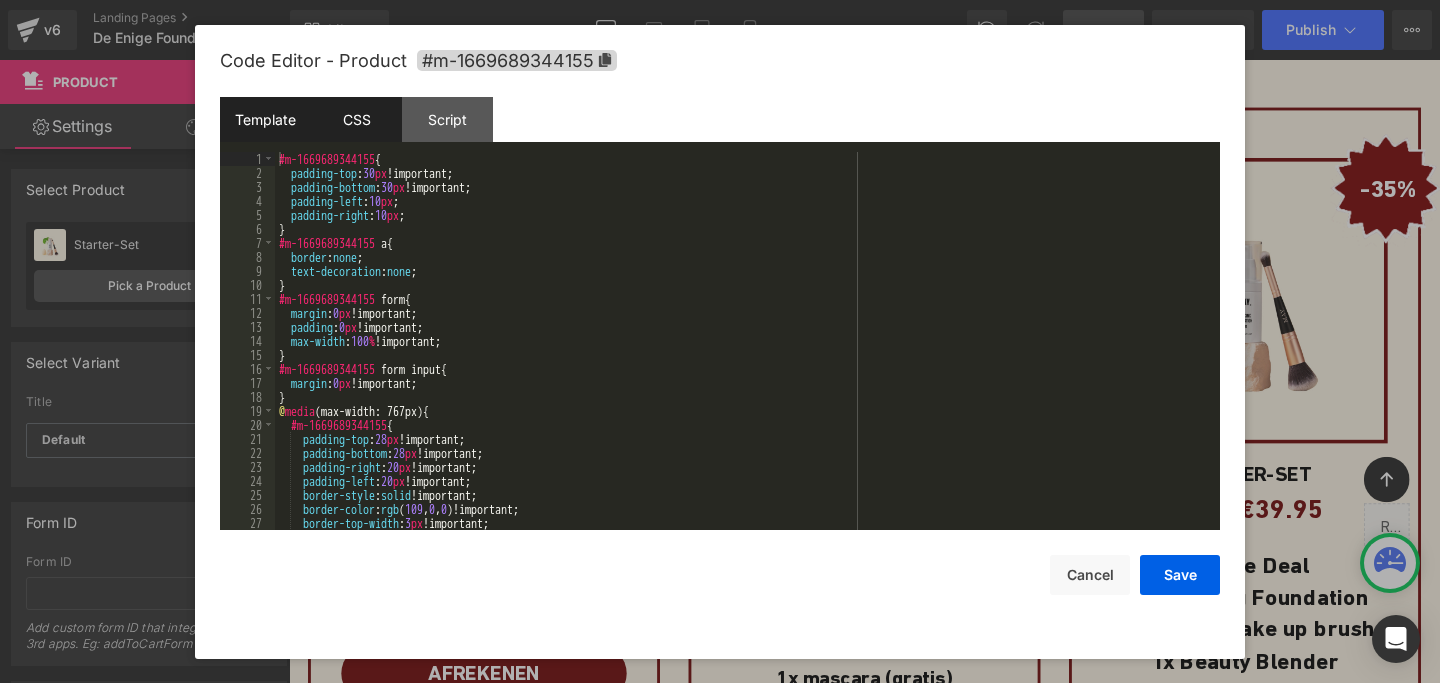click on "Template" at bounding box center (265, 119) 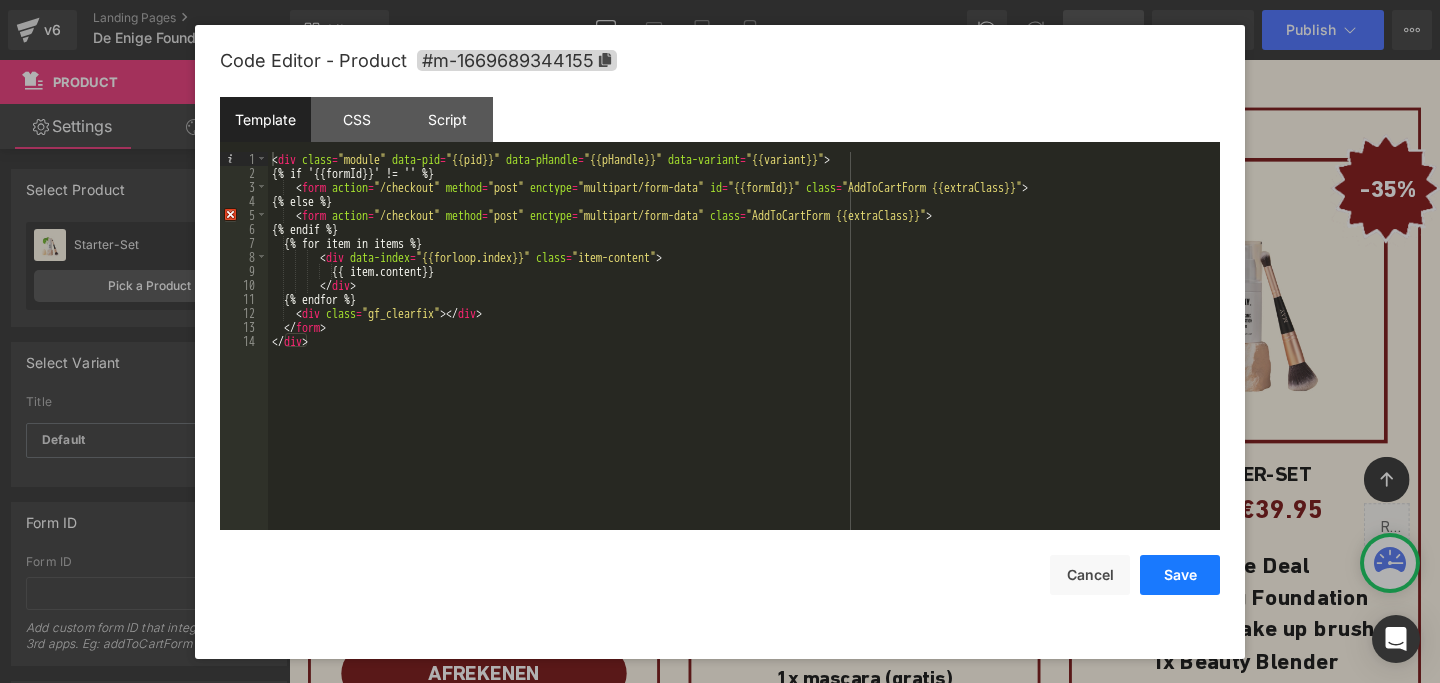 click on "Save" at bounding box center (1180, 575) 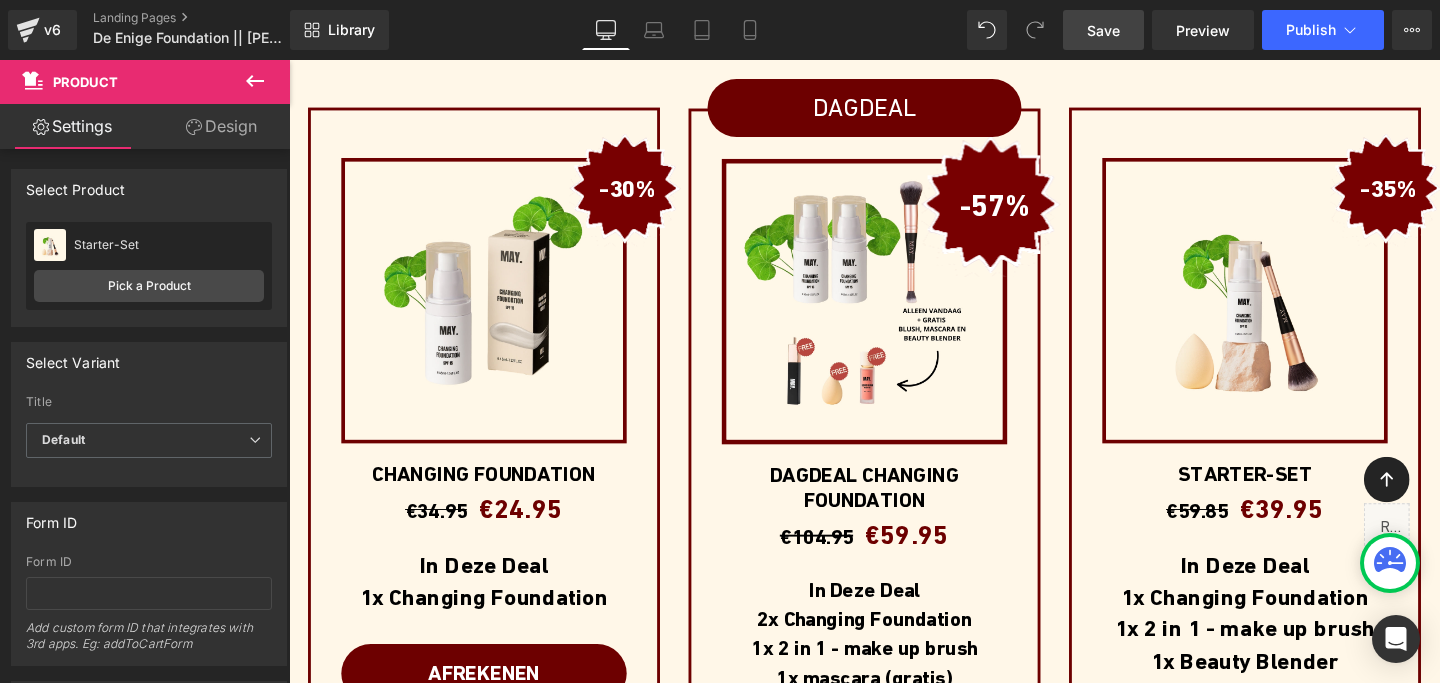 click on "Save" at bounding box center (1103, 30) 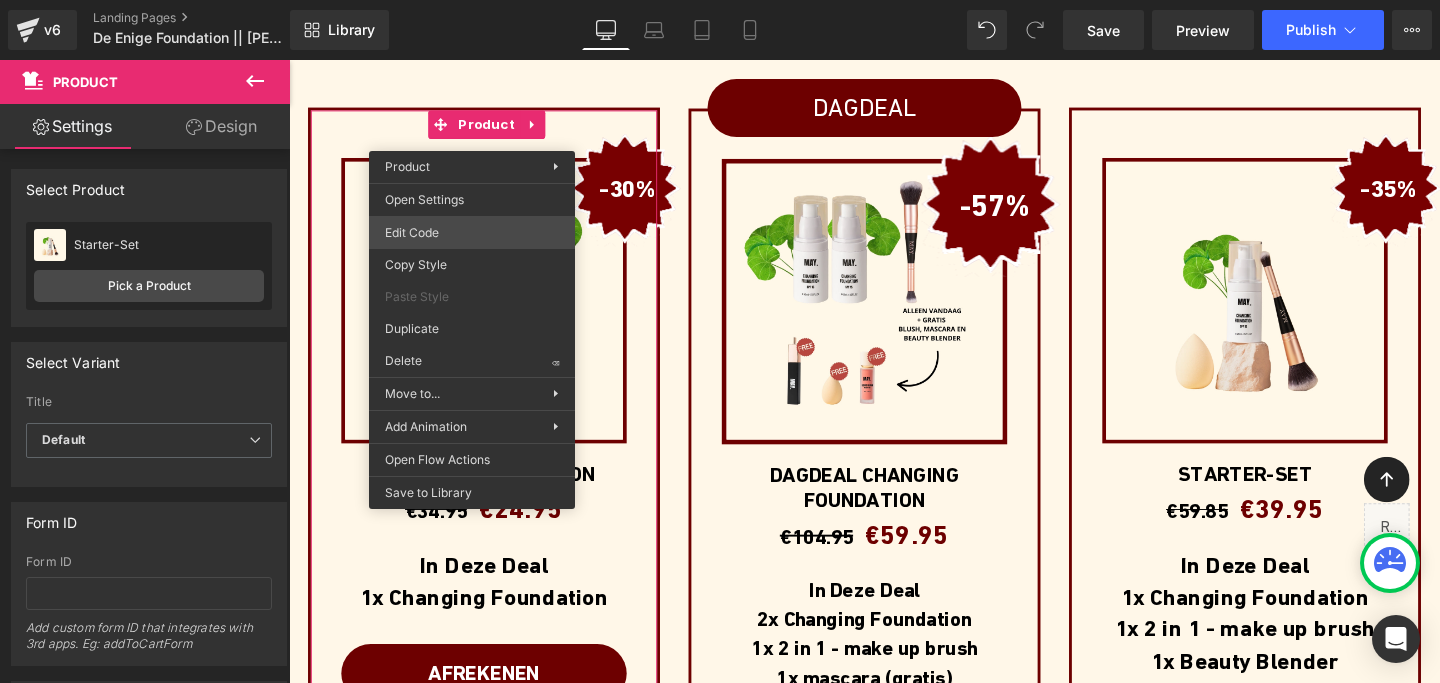 click on "Product  You are previewing how the   will restyle your page. You can not edit Elements in Preset Preview Mode.  v6 Landing Pages De Enige Foundation || [PERSON_NAME] Library Desktop Desktop Laptop Tablet Mobile Save Preview Publish Scheduled Upgrade Plan View Live Page View with current Template Save Template to Library Schedule Publish  Optimize  Publish Settings Shortcuts  Your page can’t be published   You've reached the maximum number of published pages on your plan  (0/1).  You need to upgrade your plan or unpublish all your pages to get 1 publish slot.   Unpublish pages   Upgrade plan  Elements Global Style Base Row  rows, columns, layouts, div Heading  headings, titles, h1,h2,h3,h4,h5,h6 Text Block  texts, paragraphs, contents, blocks Image  images, photos, alts, uploads Icon  icons, symbols Button  button, call to action, cta Separator  separators, dividers, horizontal lines Liquid  liquid, custom code, html, javascript, css, reviews, apps, applications, embeded, iframe Banner Parallax  Hero Banner  List" at bounding box center (720, 0) 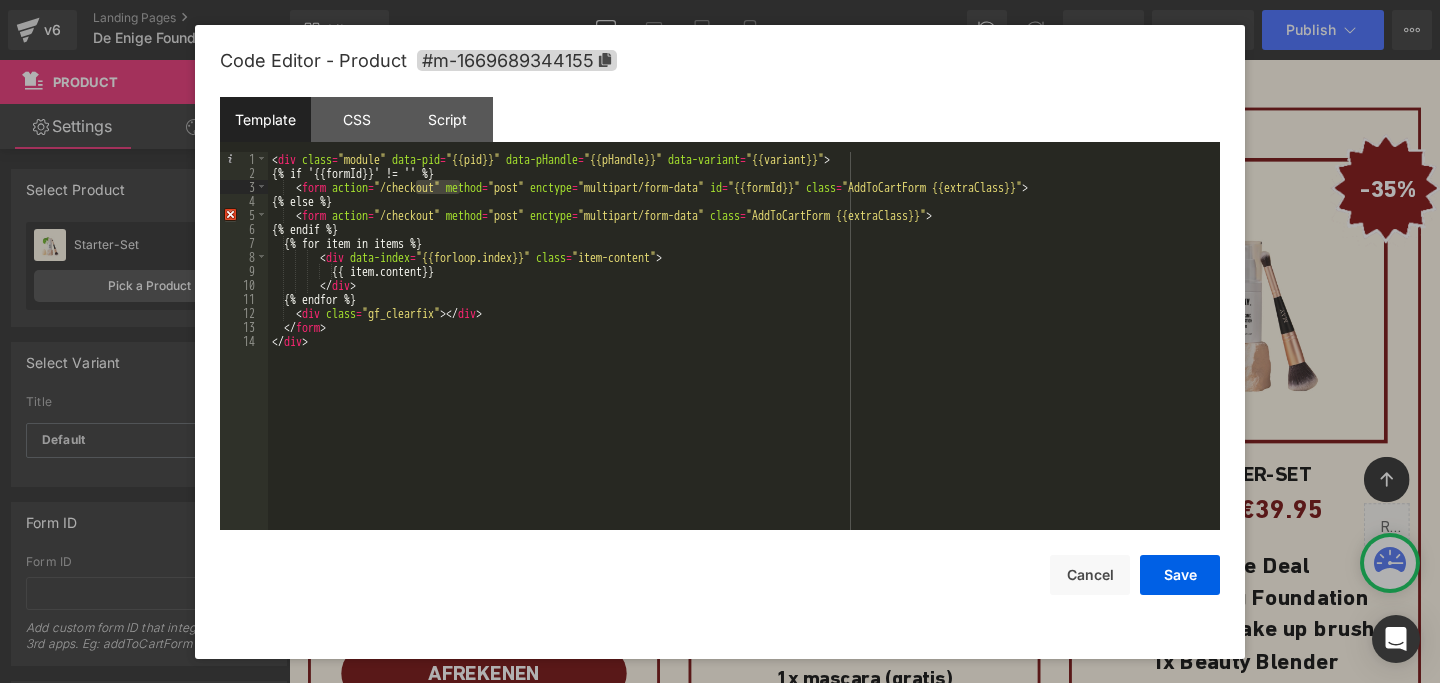 drag, startPoint x: 418, startPoint y: 189, endPoint x: 463, endPoint y: 189, distance: 45 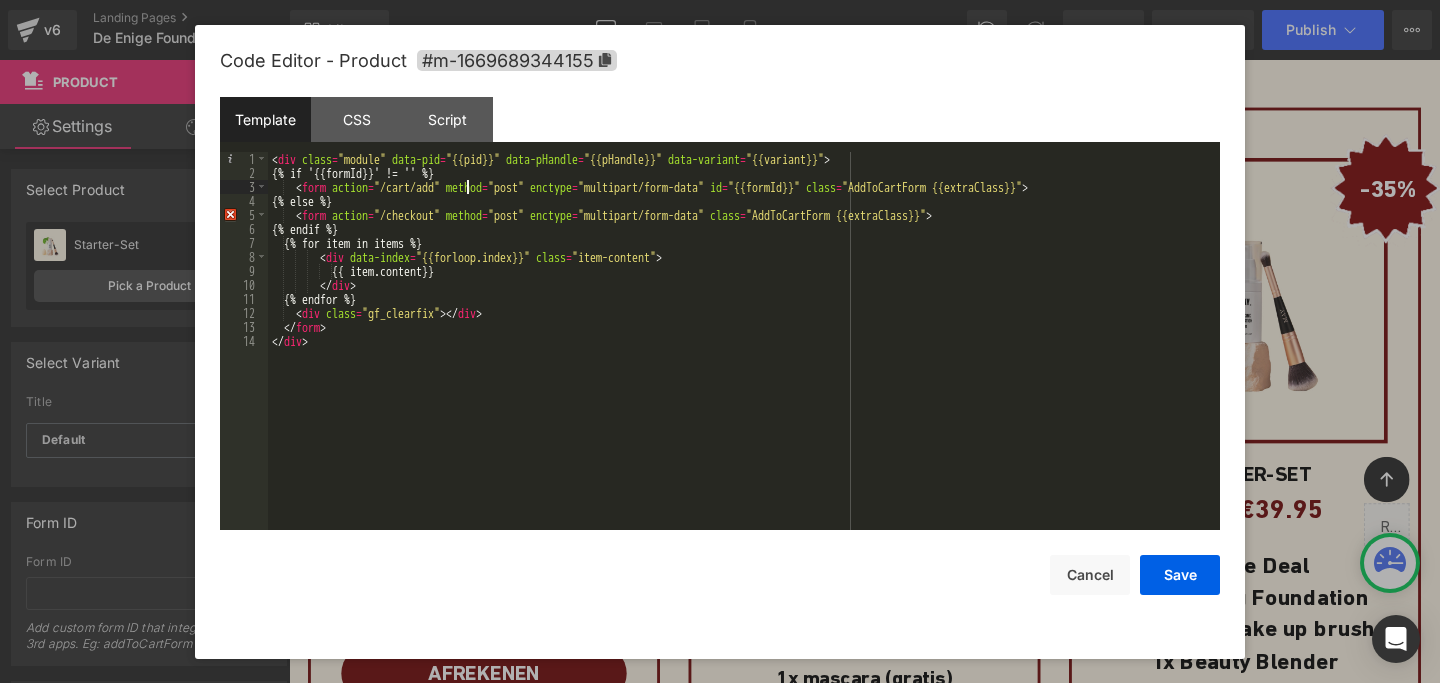click on "< div   class = "module"   data-pid = "{{pid}}"   data-pHandle = "{{pHandle}}"   data-variant = "{{variant}}" >   {% if '{{formId}}' != '' %}       < form   action = "/cart/add"   method = "post"   enctype = "multipart/form-data"   id = "{{formId}}"   class = "AddToCartForm {{extraClass}}" >   {% else %}       < form   action = "/checkout"   method = "post"   enctype = "multipart/form-data"   class = "AddToCartForm {{extraClass}}" >   {% endif %}      {% for item in items %}             < div   data-index = "{{forloop.index}}"   class = "item-content" >                  {{ item.content}}             </ div >      {% endfor %}       < div   class = "gf_clearfix" > </ div >    </ form > </ div >" at bounding box center (744, 355) 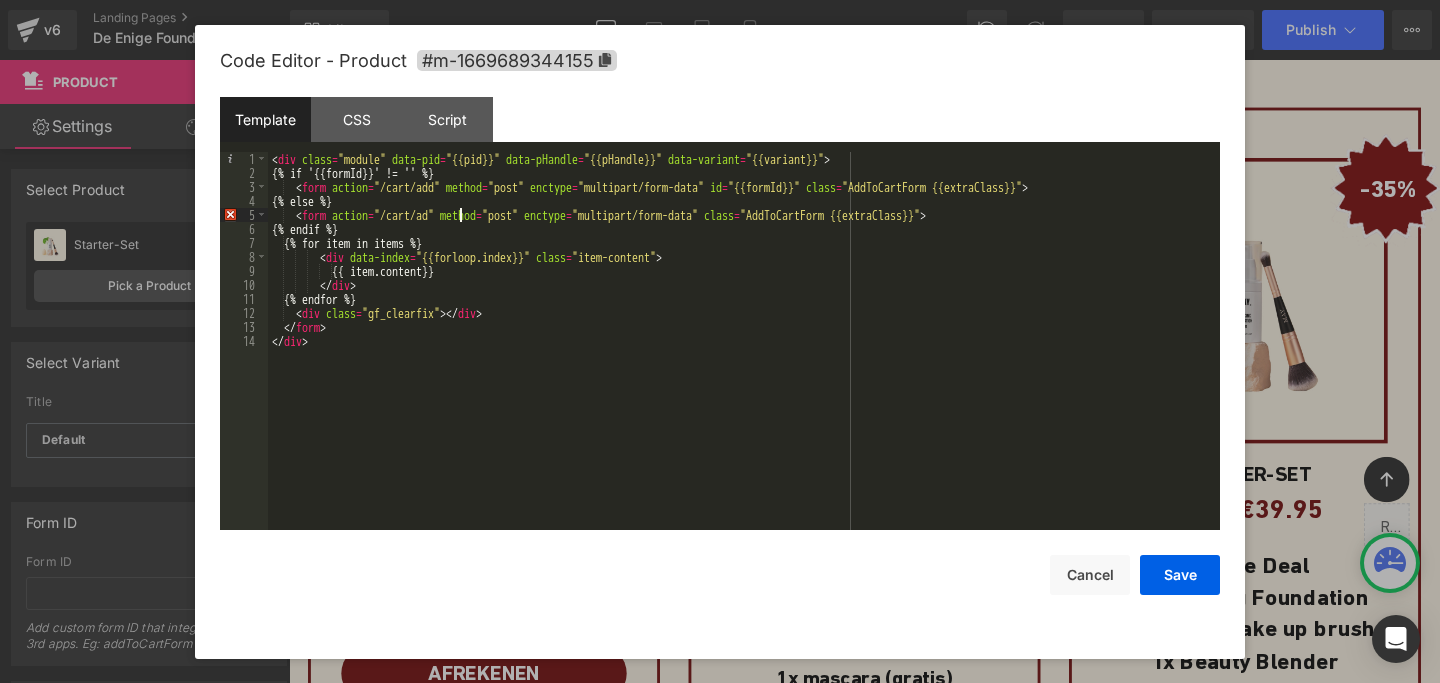 type 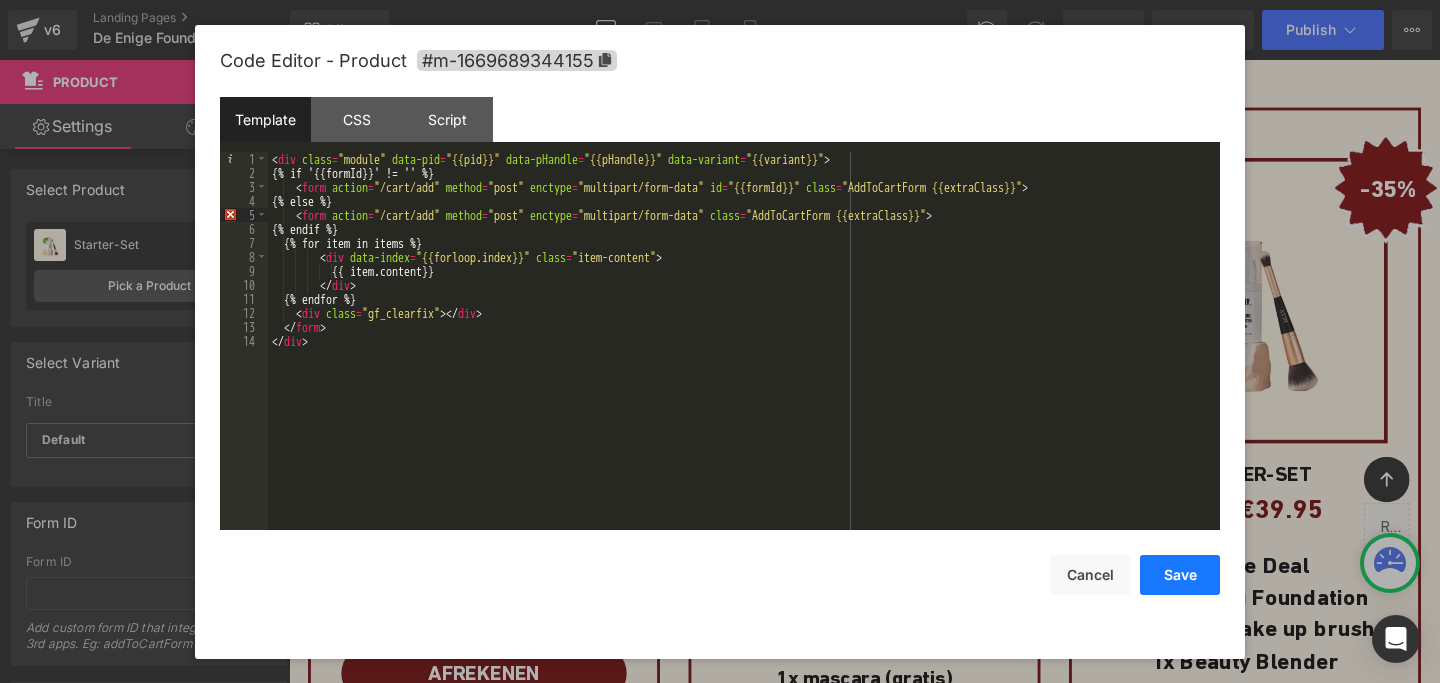 click on "Save" at bounding box center [1180, 575] 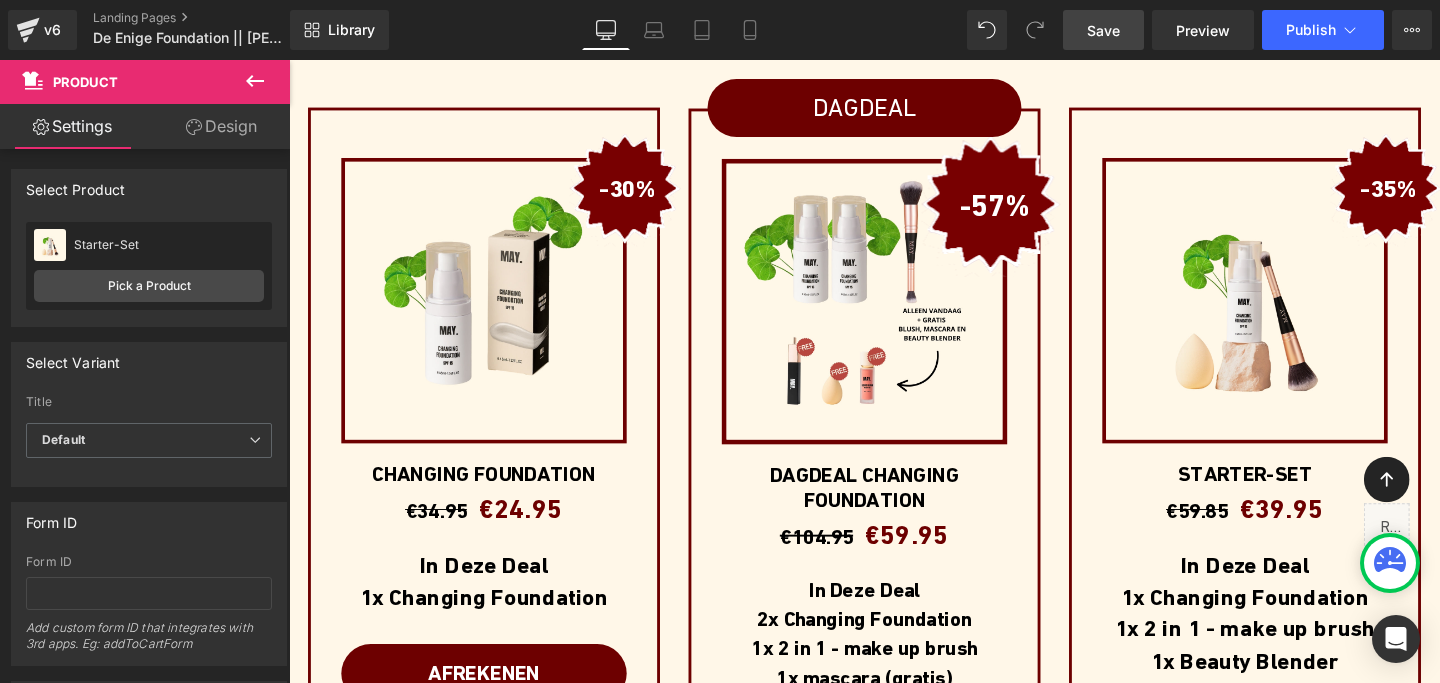 click on "Save" at bounding box center [1103, 30] 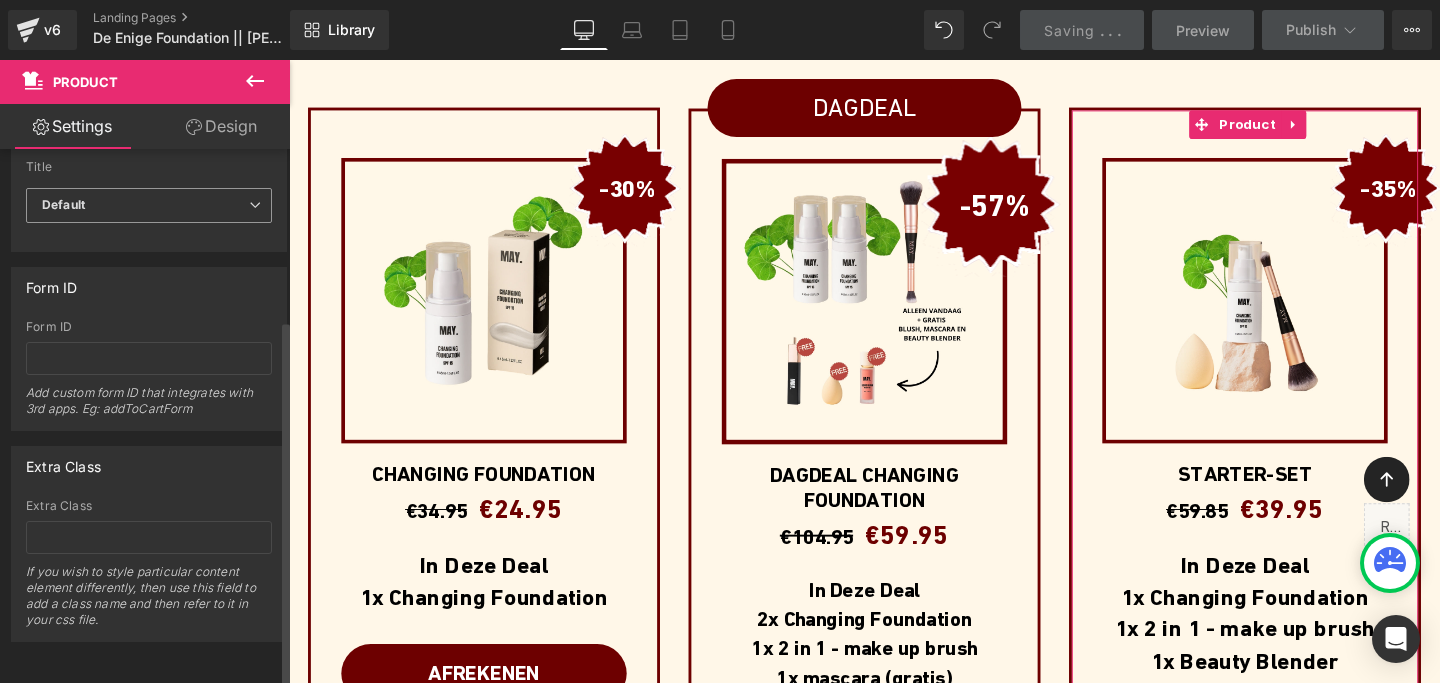 scroll, scrollTop: 52, scrollLeft: 0, axis: vertical 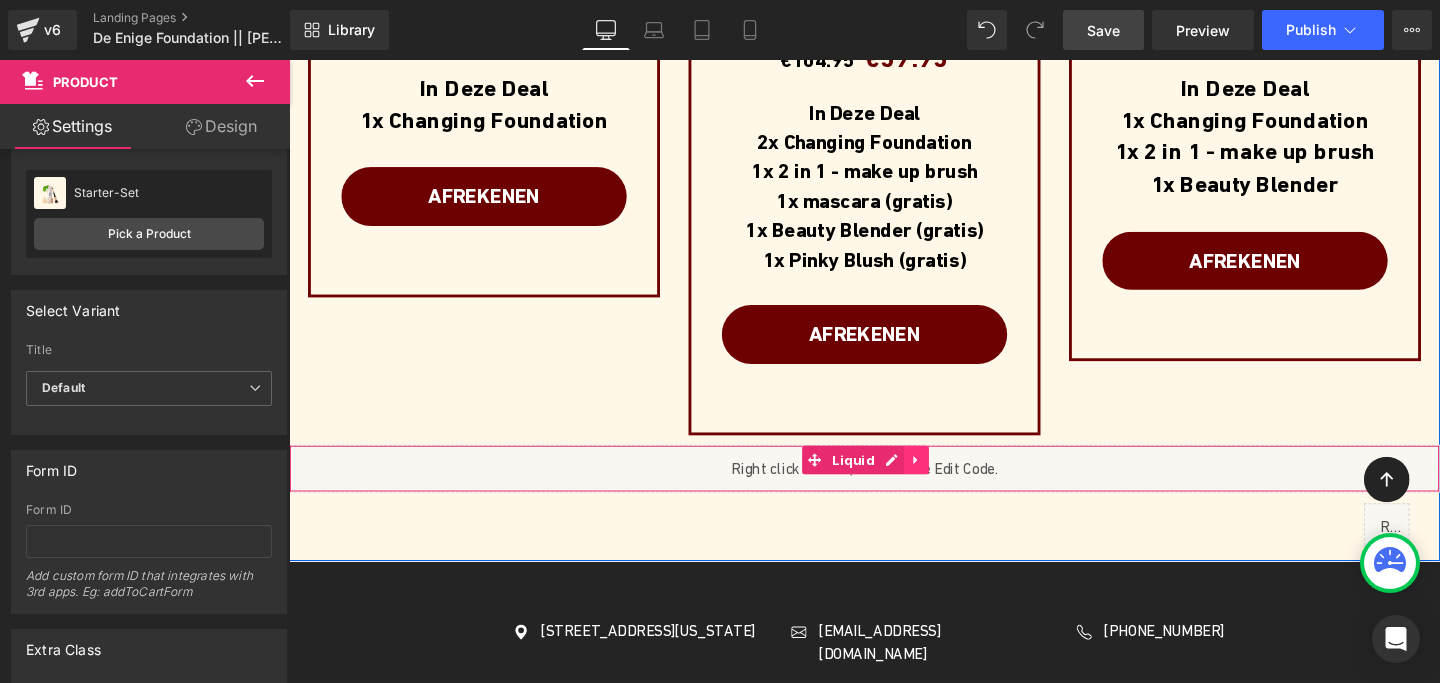 click 